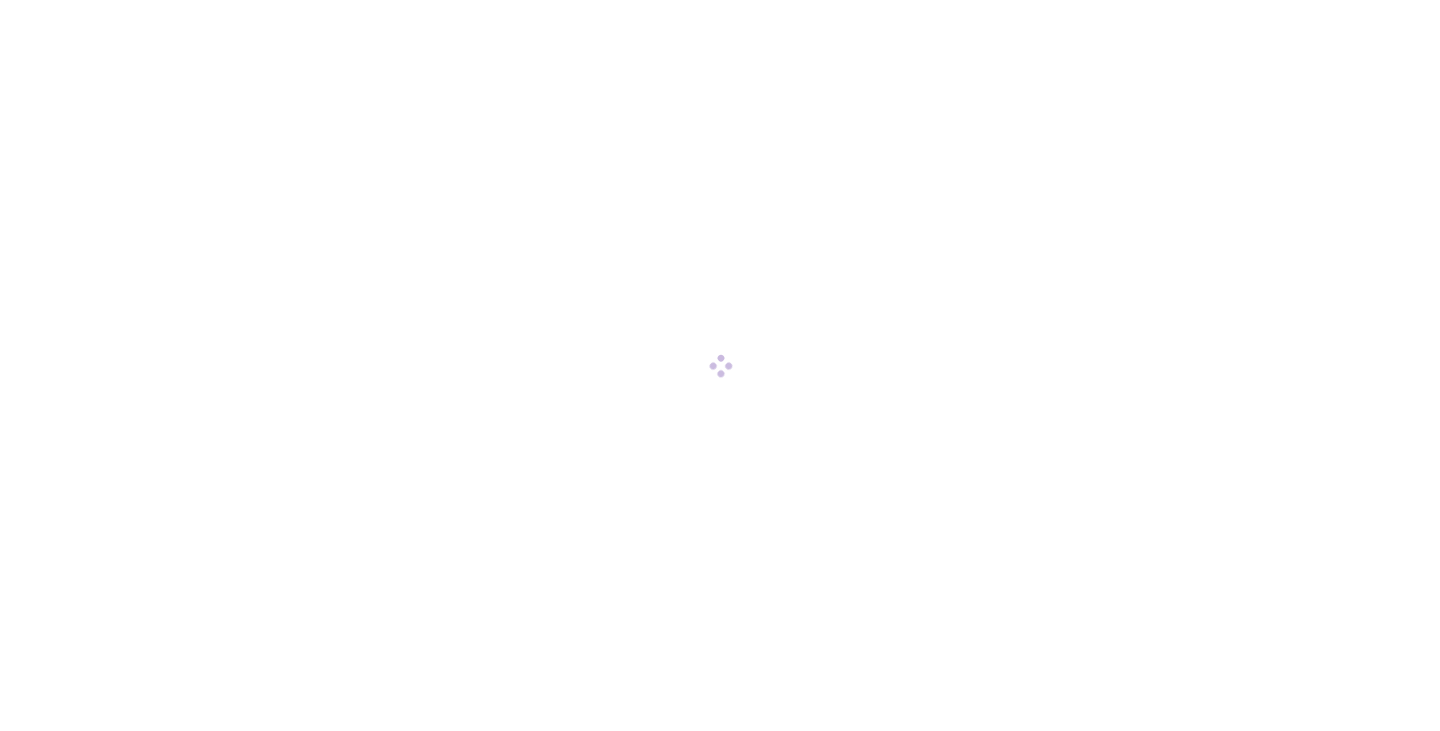 scroll, scrollTop: 0, scrollLeft: 0, axis: both 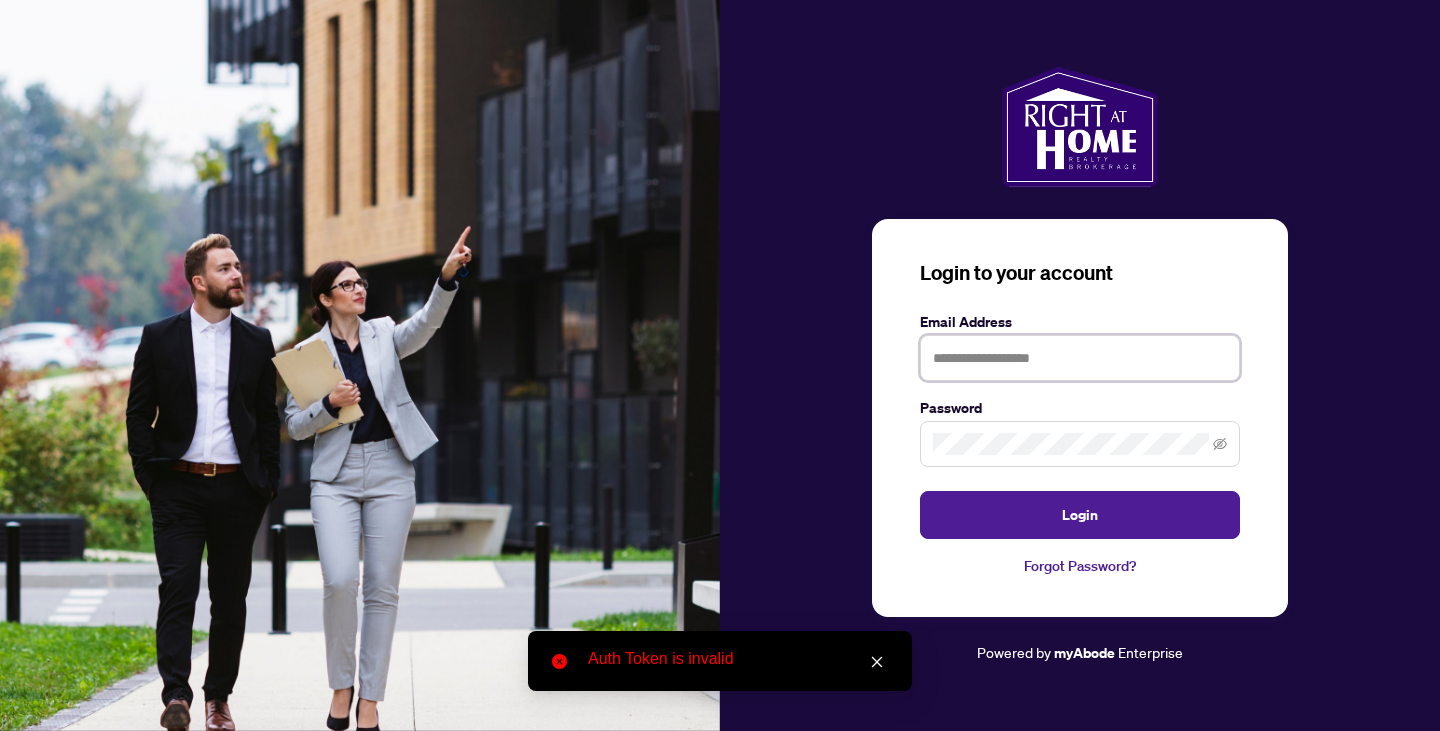 click at bounding box center (1080, 358) 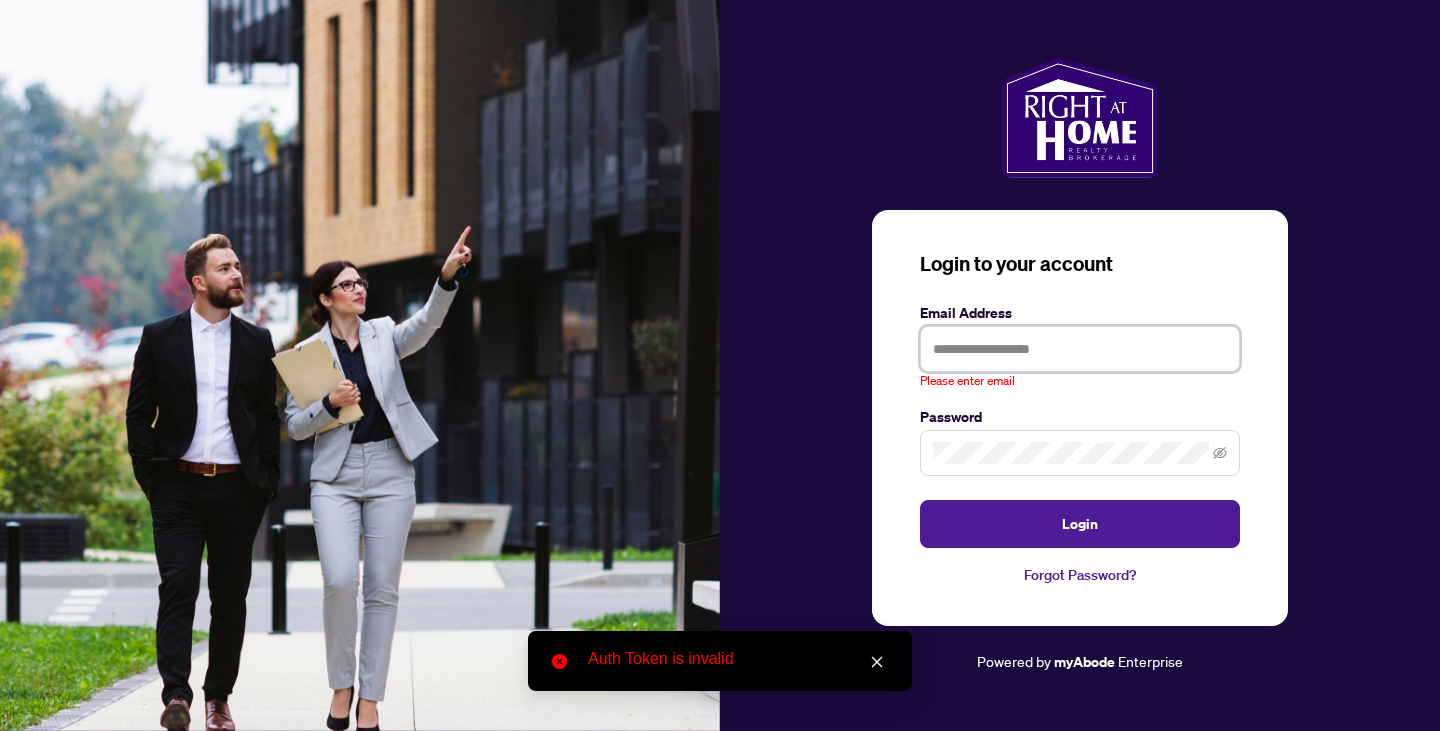 type on "**********" 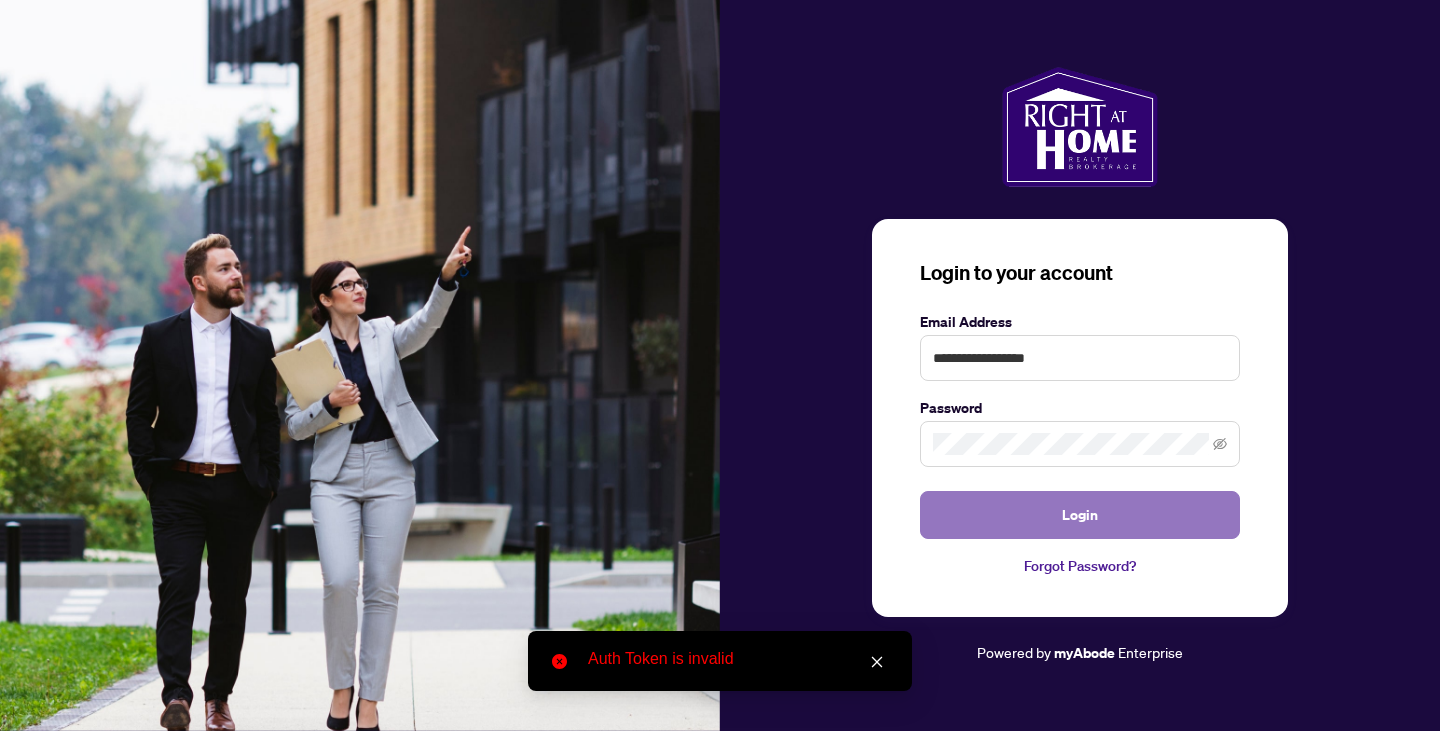 click on "Login" at bounding box center [1080, 515] 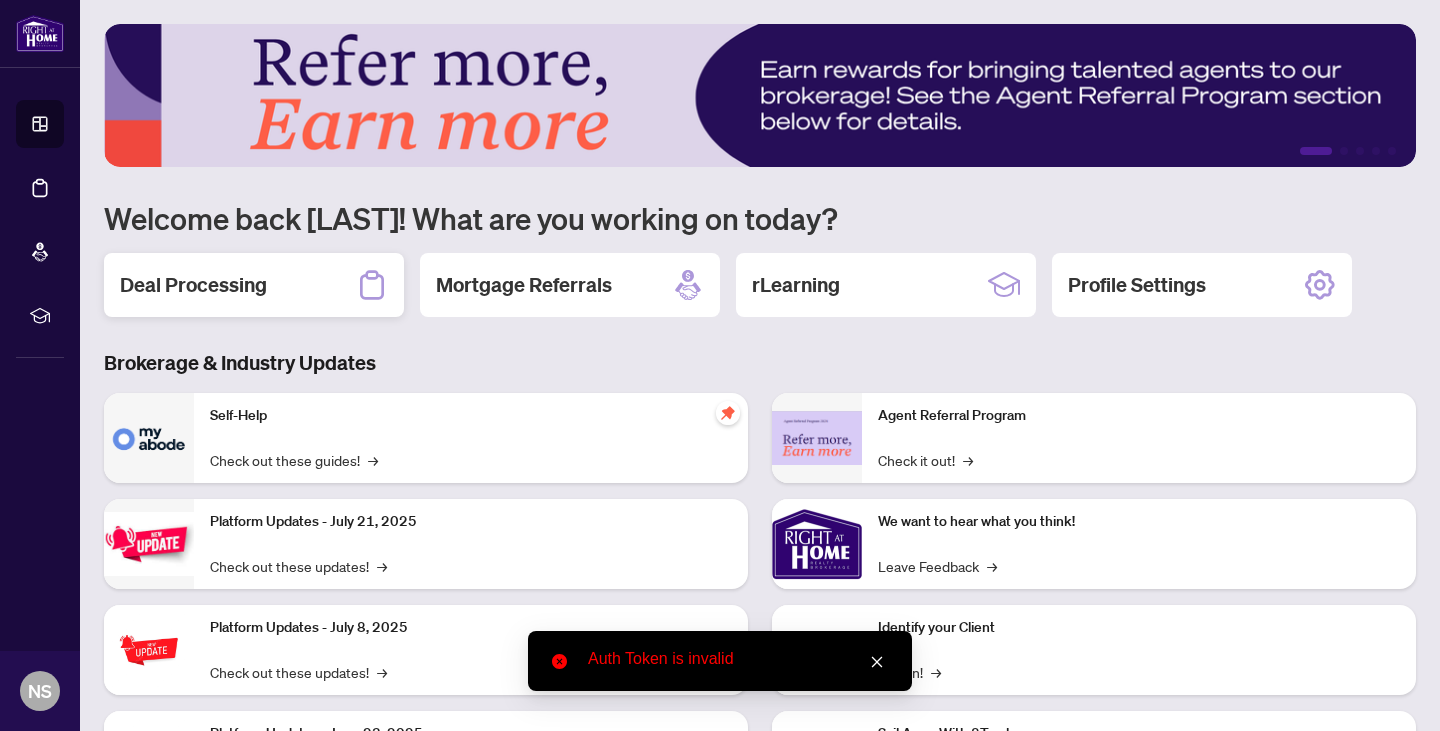 click on "Deal Processing" at bounding box center [193, 285] 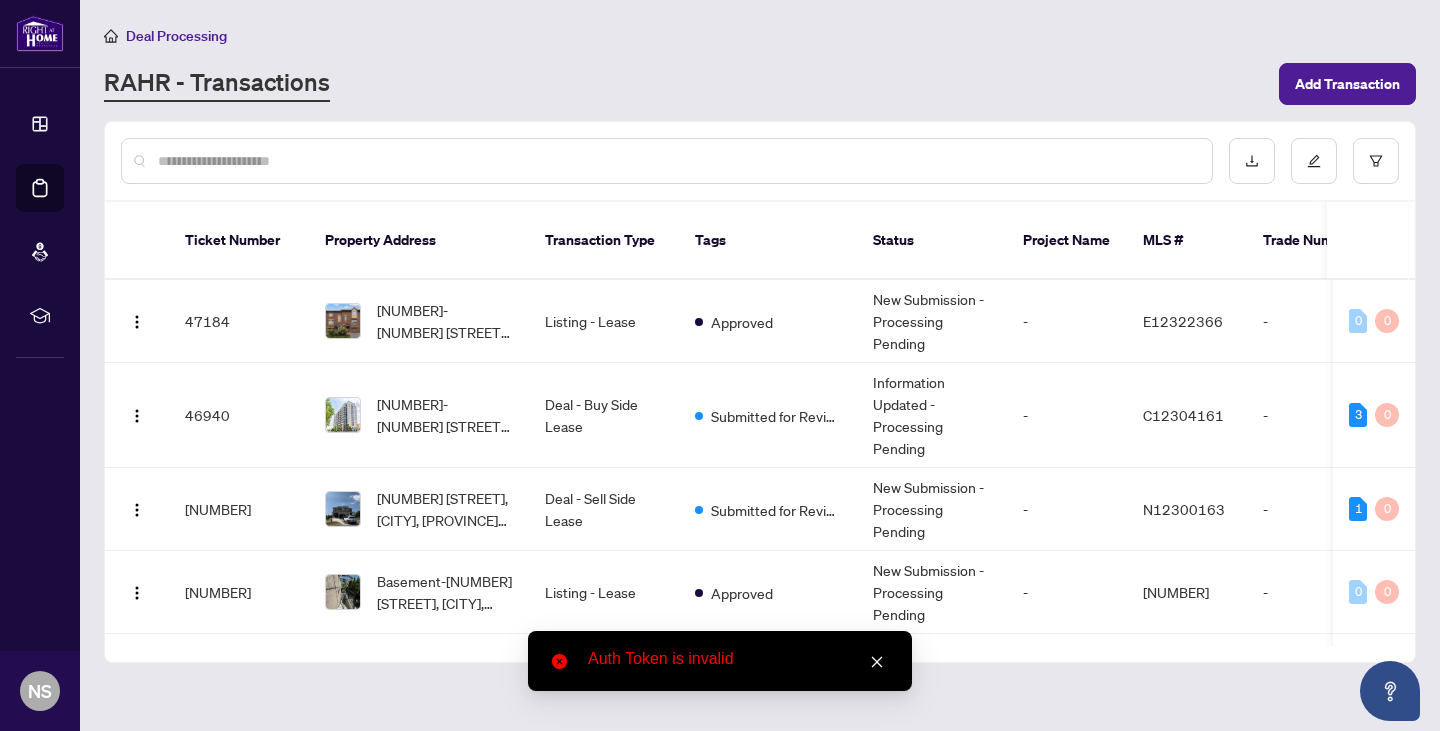 scroll, scrollTop: 0, scrollLeft: 0, axis: both 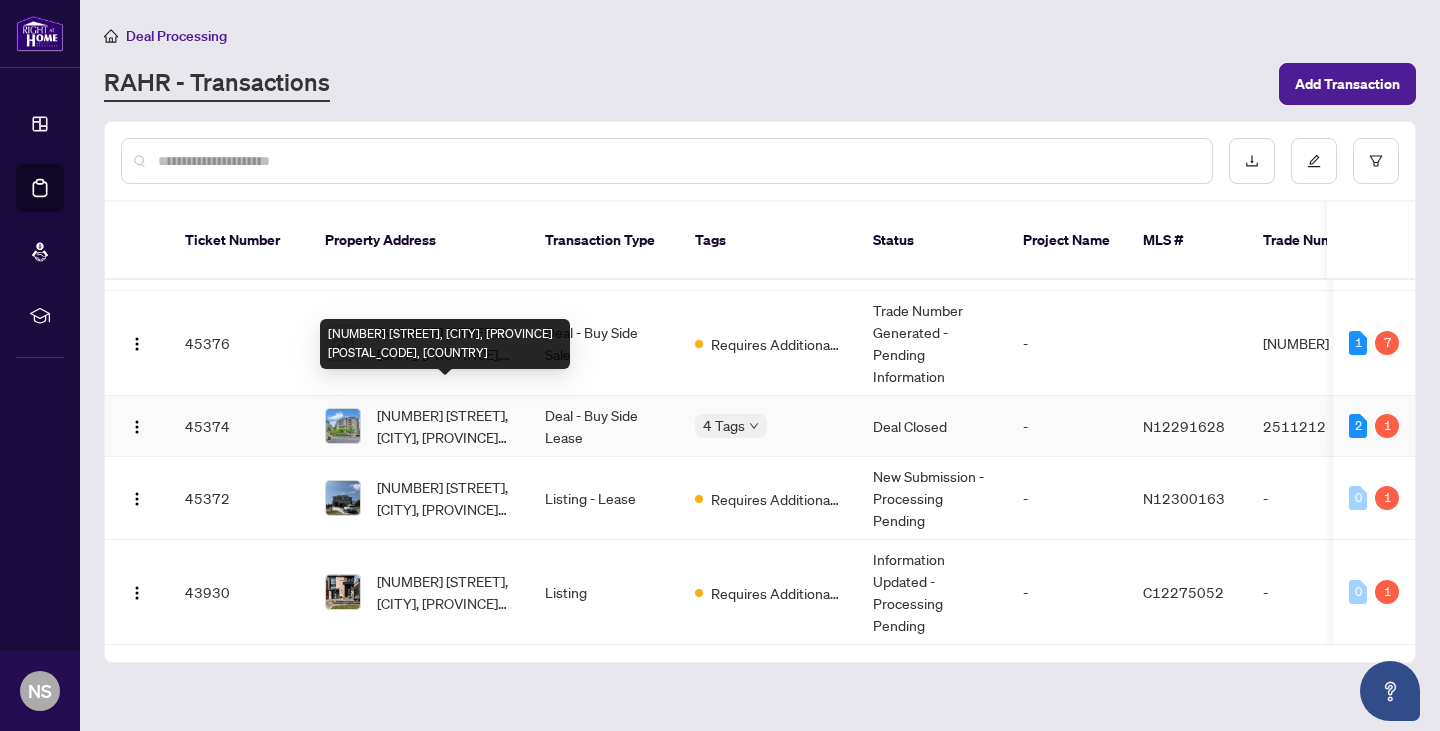 click on "[NUMBER] [STREET], [CITY], [PROVINCE] [POSTAL_CODE], [COUNTRY]" at bounding box center (445, 426) 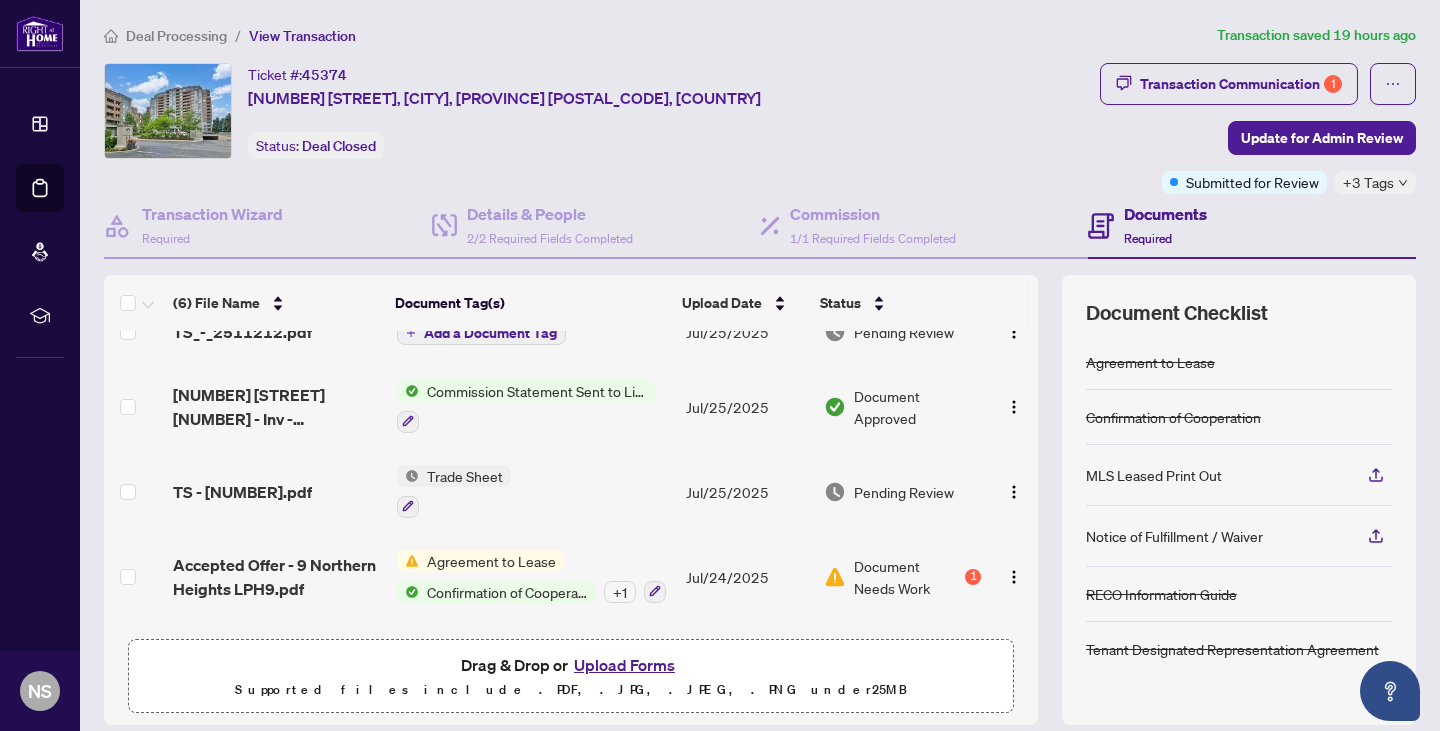 scroll, scrollTop: 193, scrollLeft: 0, axis: vertical 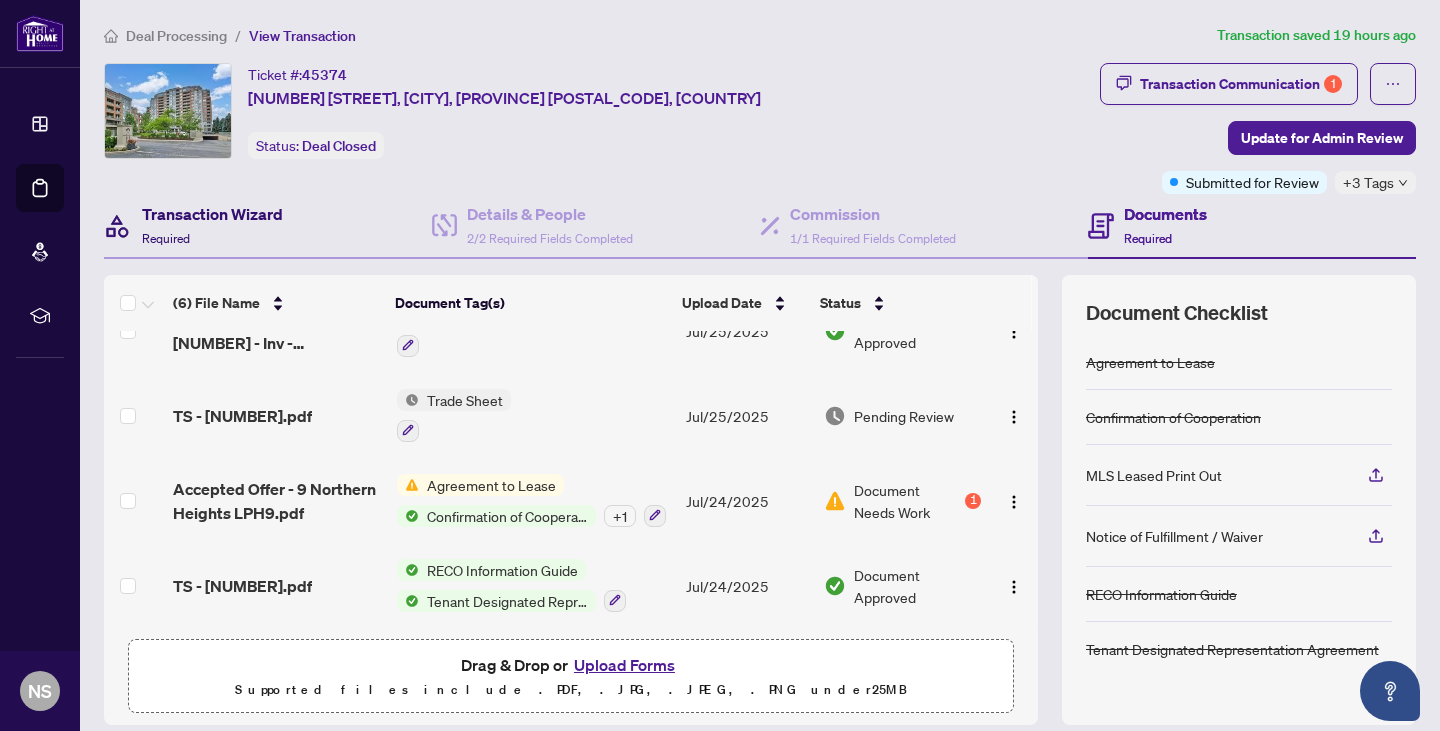 click on "Transaction Wizard Required" at bounding box center [212, 225] 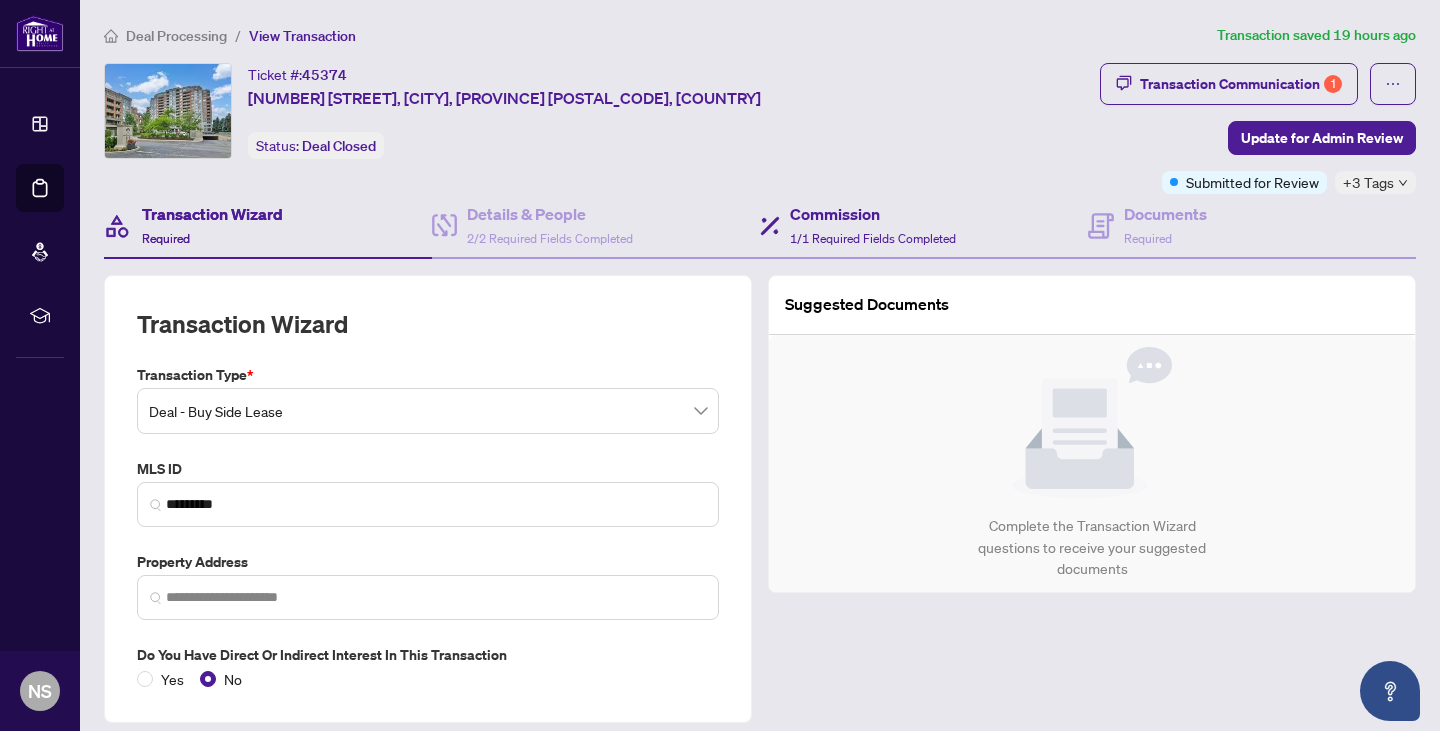 type on "**********" 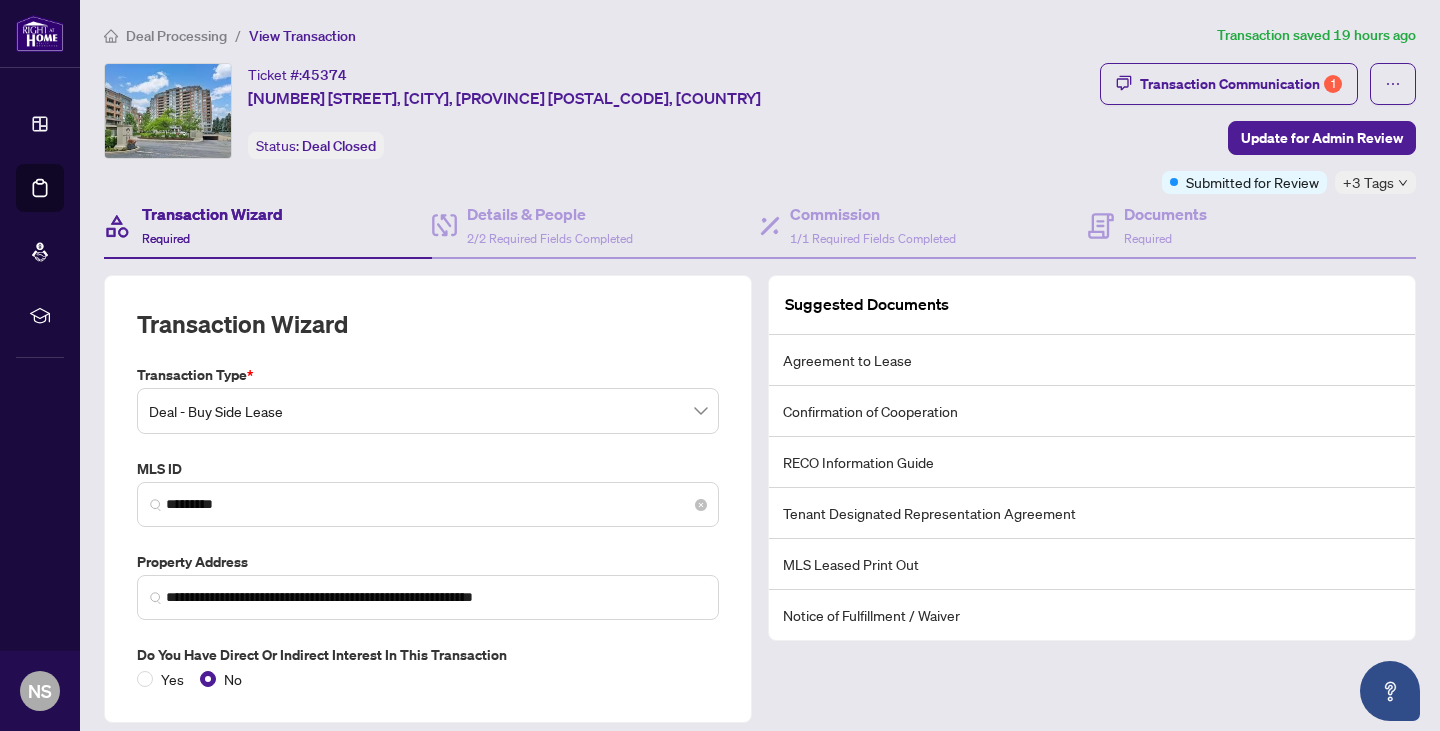 scroll, scrollTop: 142, scrollLeft: 0, axis: vertical 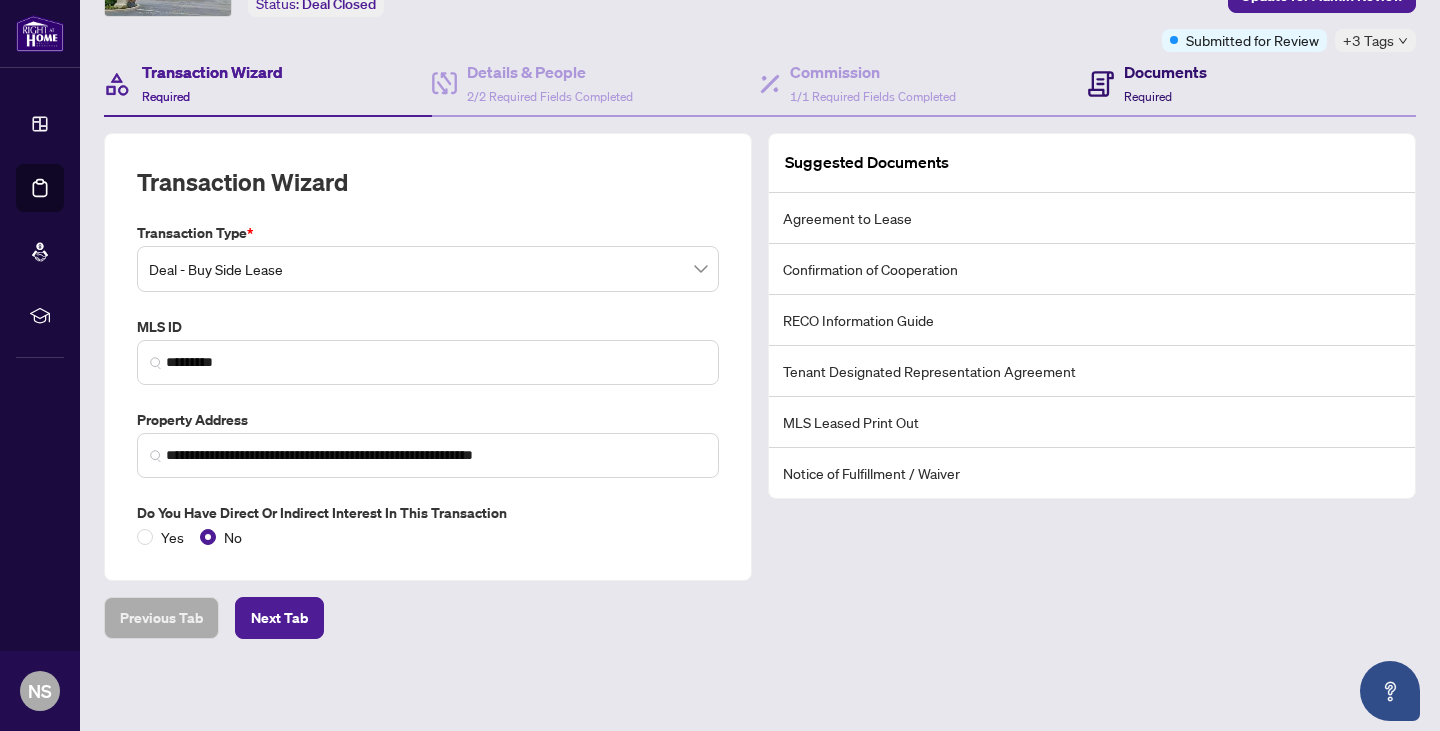 click on "Documents" at bounding box center (1165, 72) 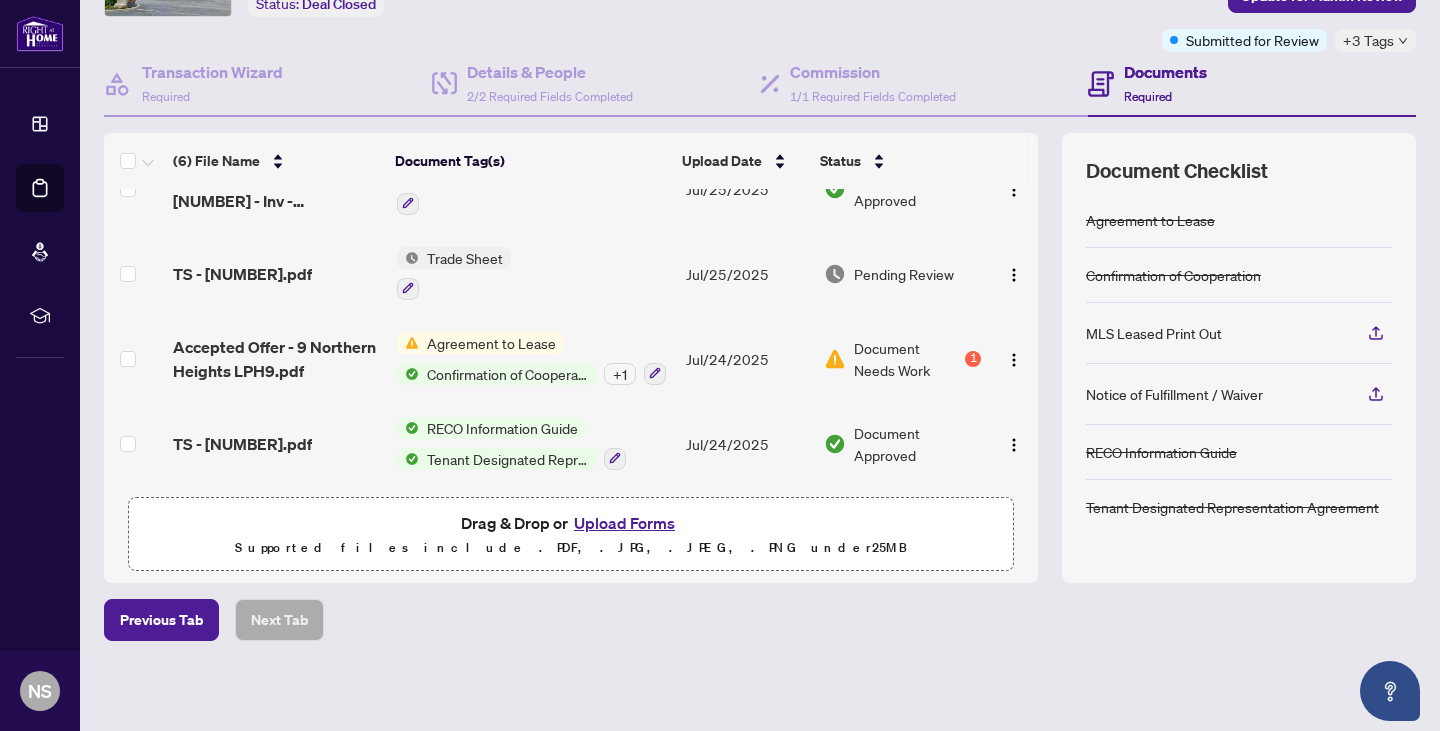 scroll, scrollTop: 0, scrollLeft: 0, axis: both 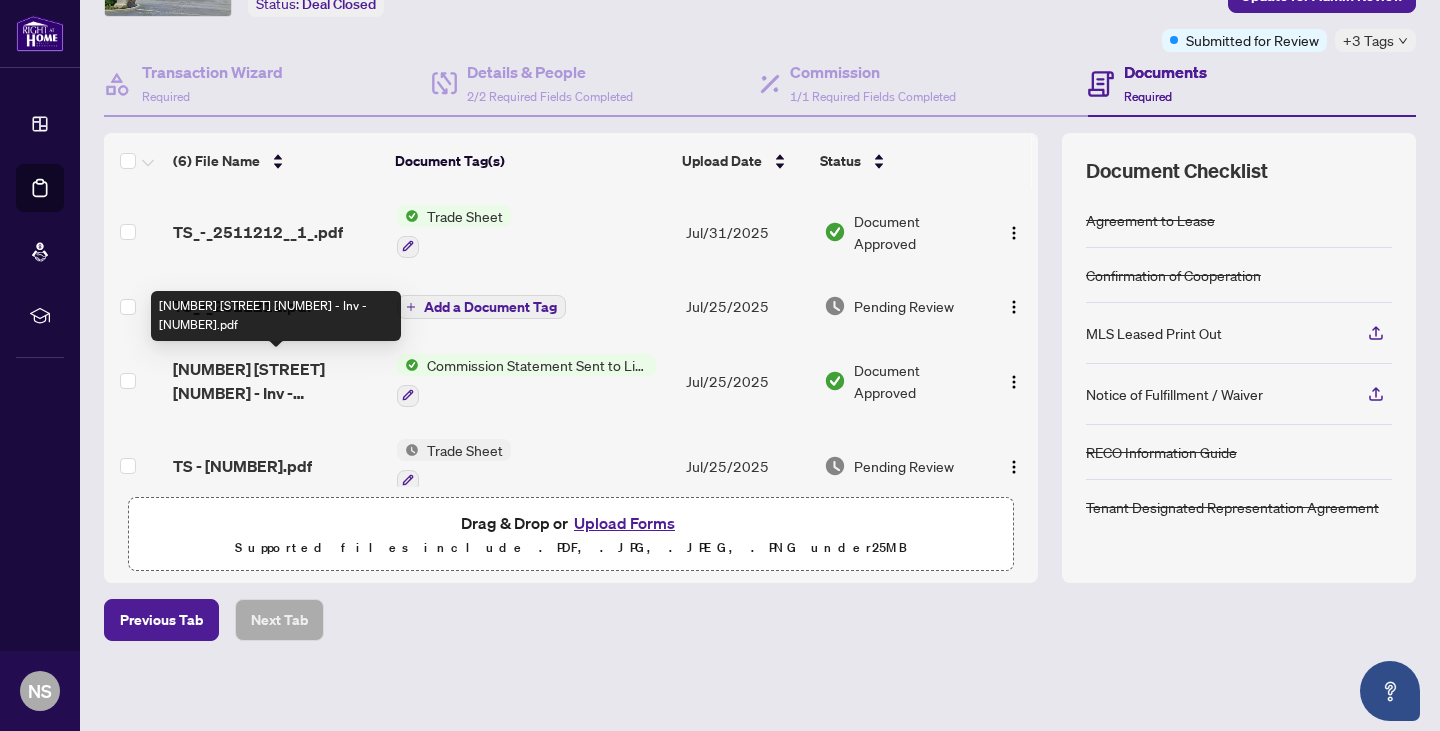 click on "[NUMBER] [STREET] [NUMBER] - Inv - [NUMBER].pdf" at bounding box center (277, 381) 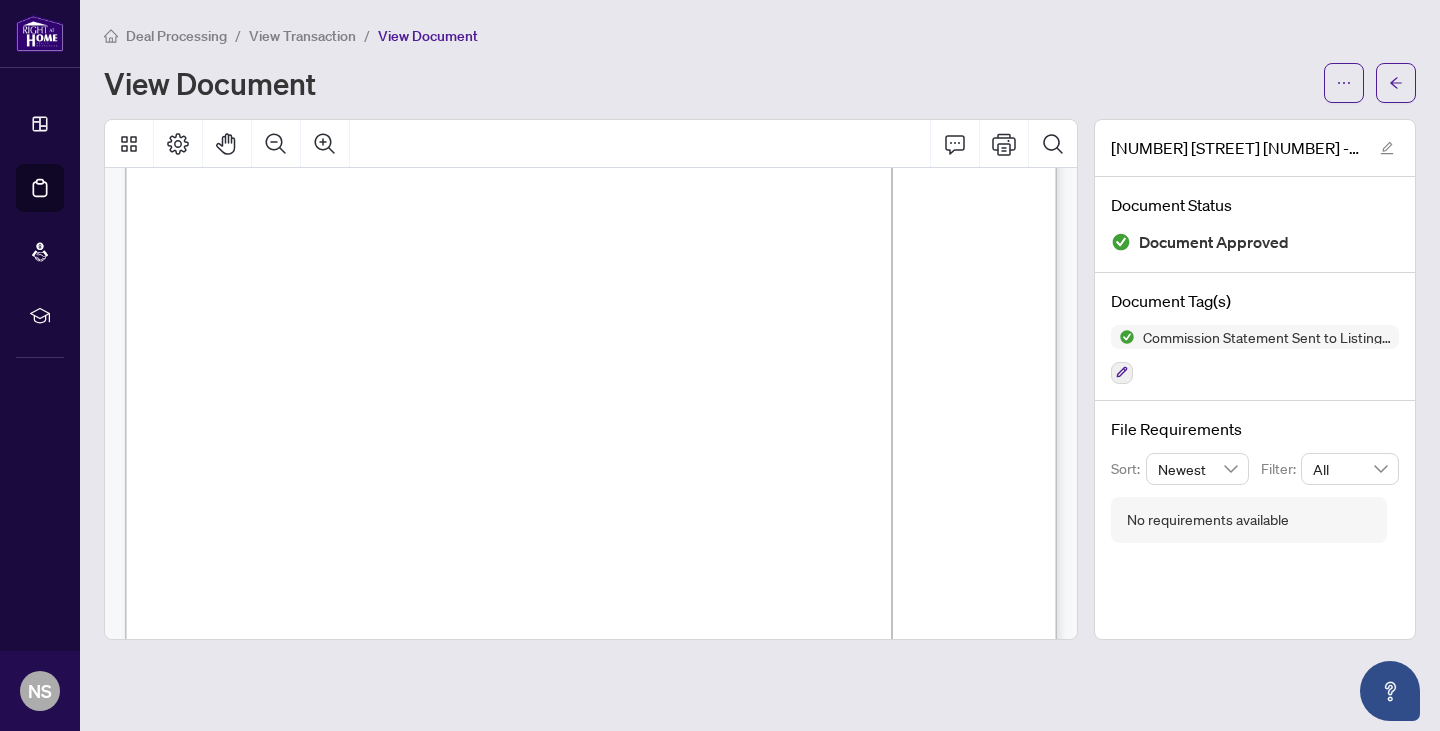 scroll, scrollTop: 0, scrollLeft: 0, axis: both 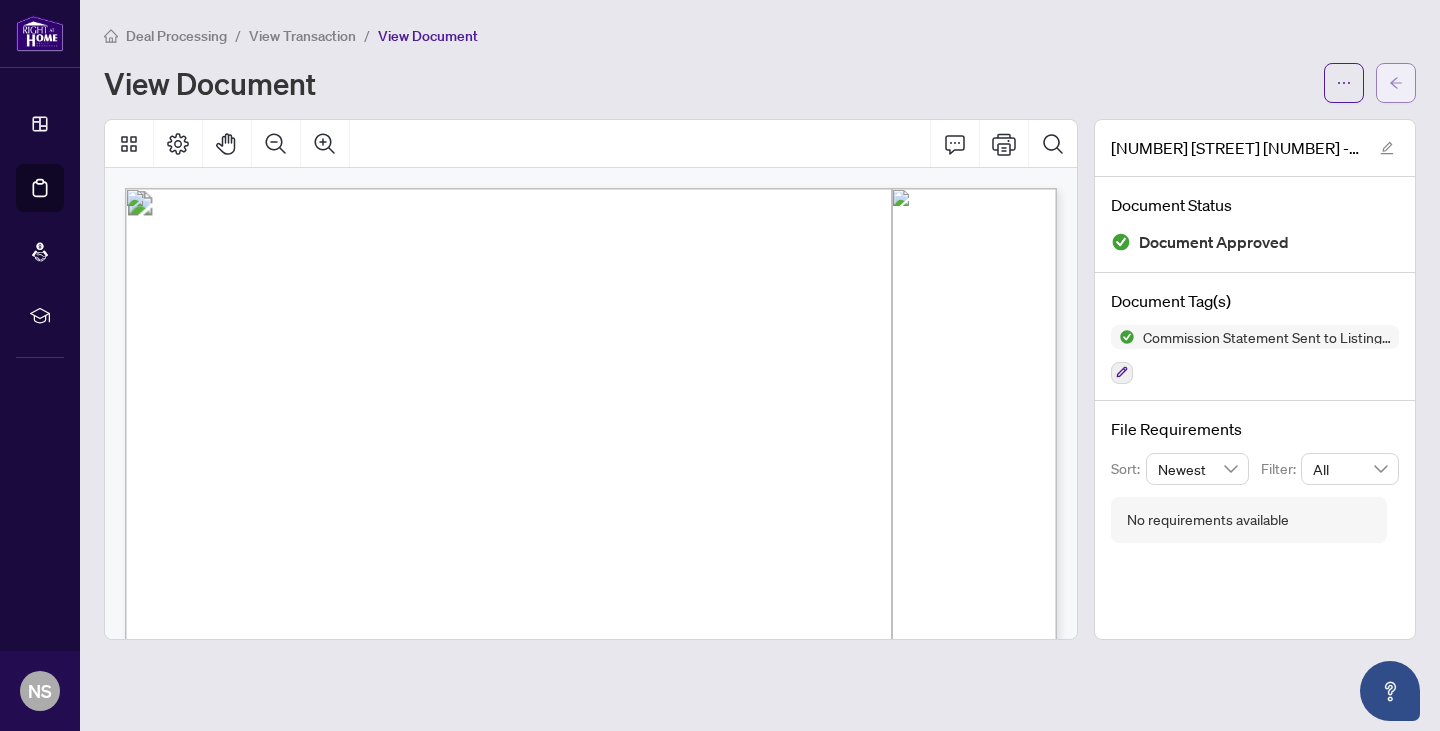 click at bounding box center (1396, 83) 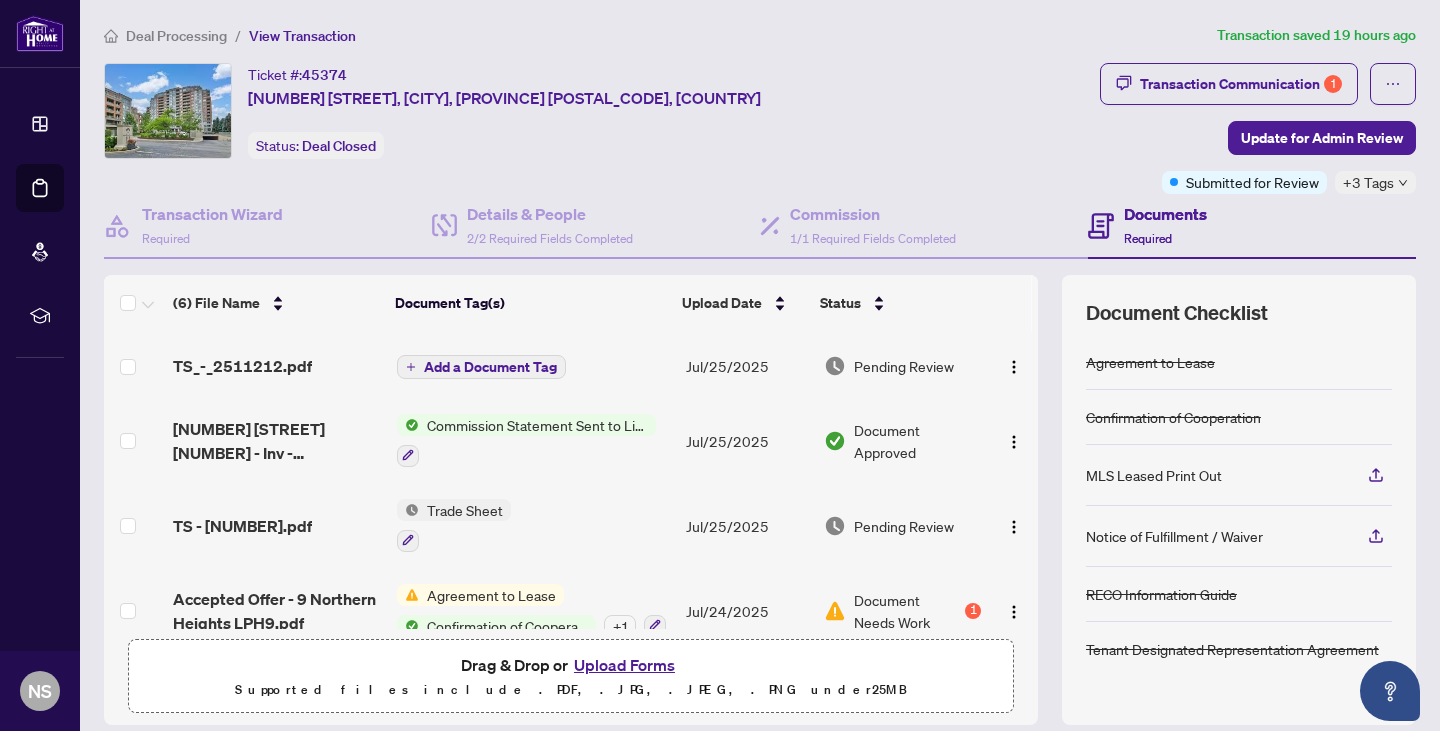 scroll, scrollTop: 0, scrollLeft: 0, axis: both 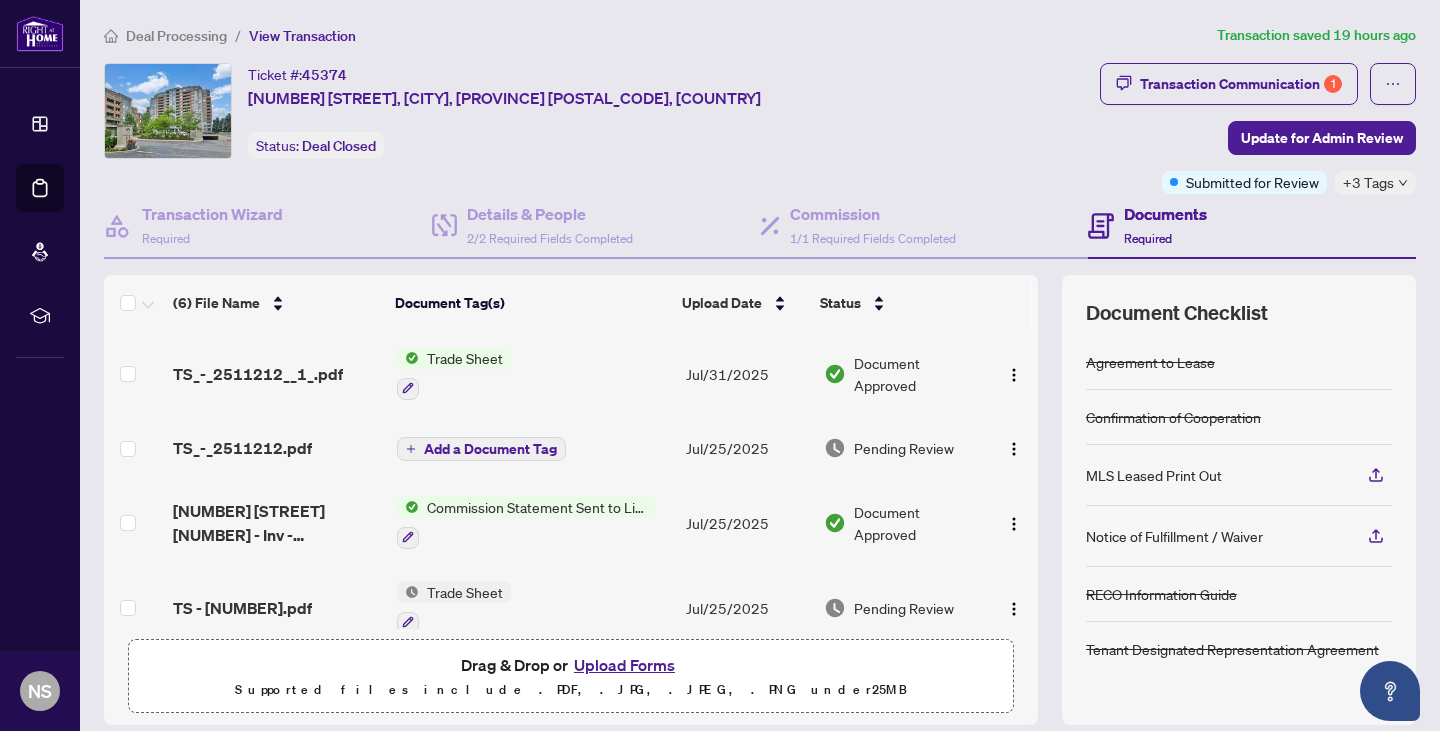 click on "+3 Tags" at bounding box center (1368, 182) 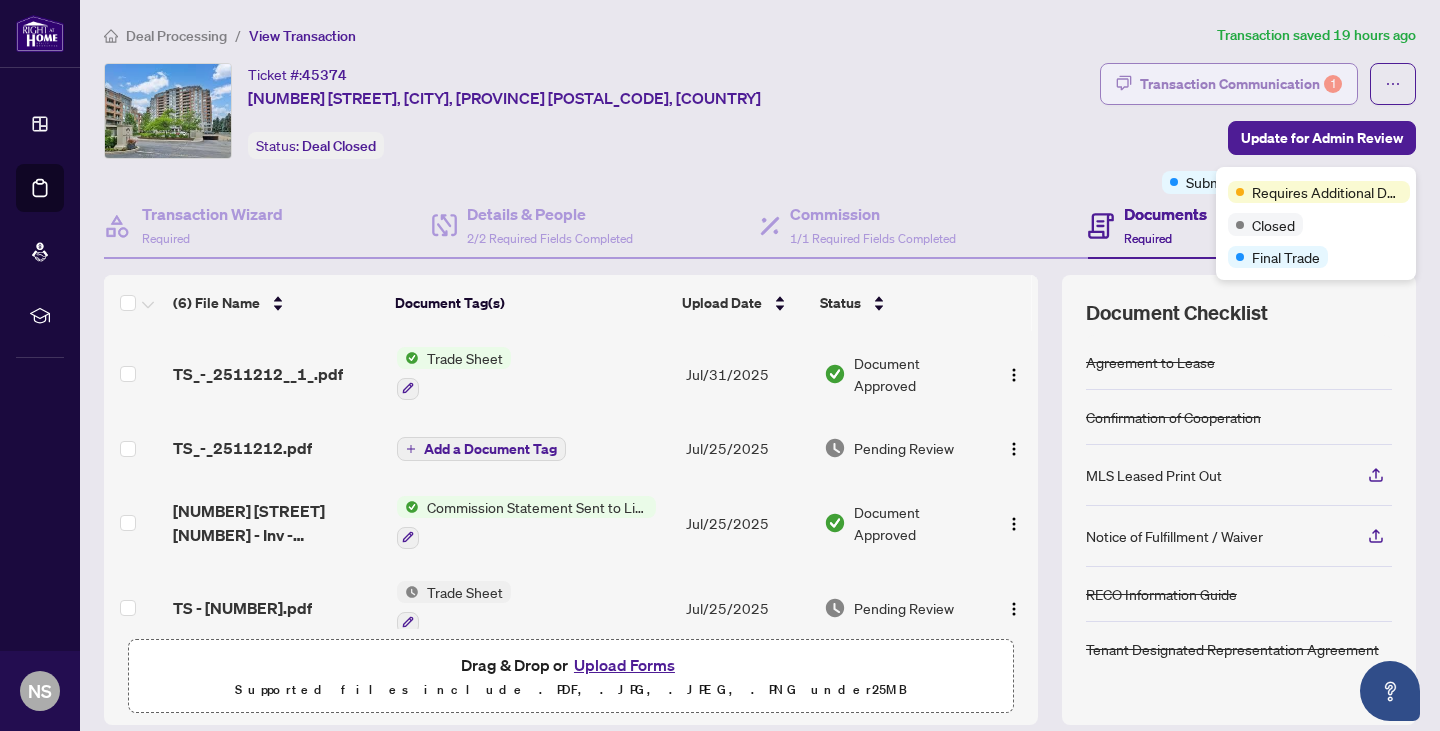 click on "Transaction Communication 1" at bounding box center (1241, 84) 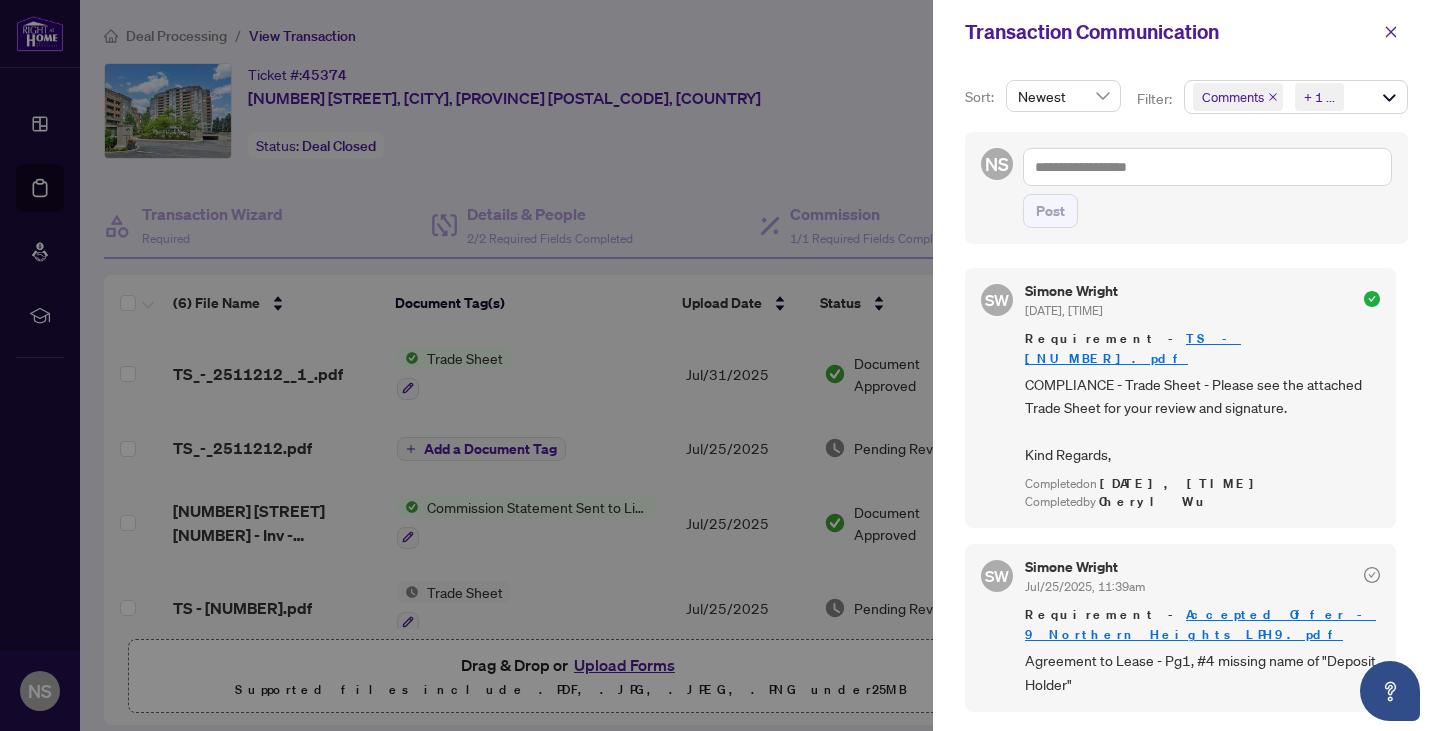 scroll, scrollTop: 4, scrollLeft: 0, axis: vertical 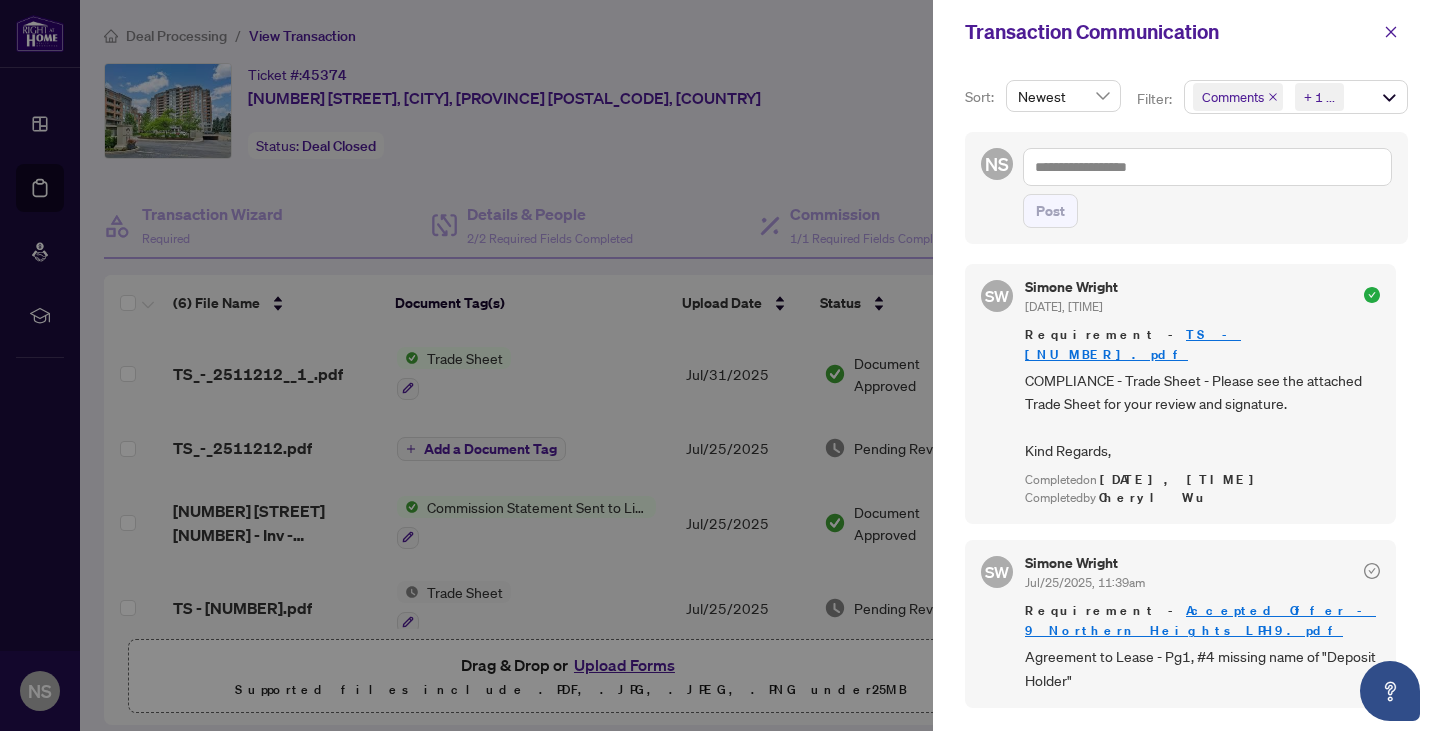 click at bounding box center (720, 365) 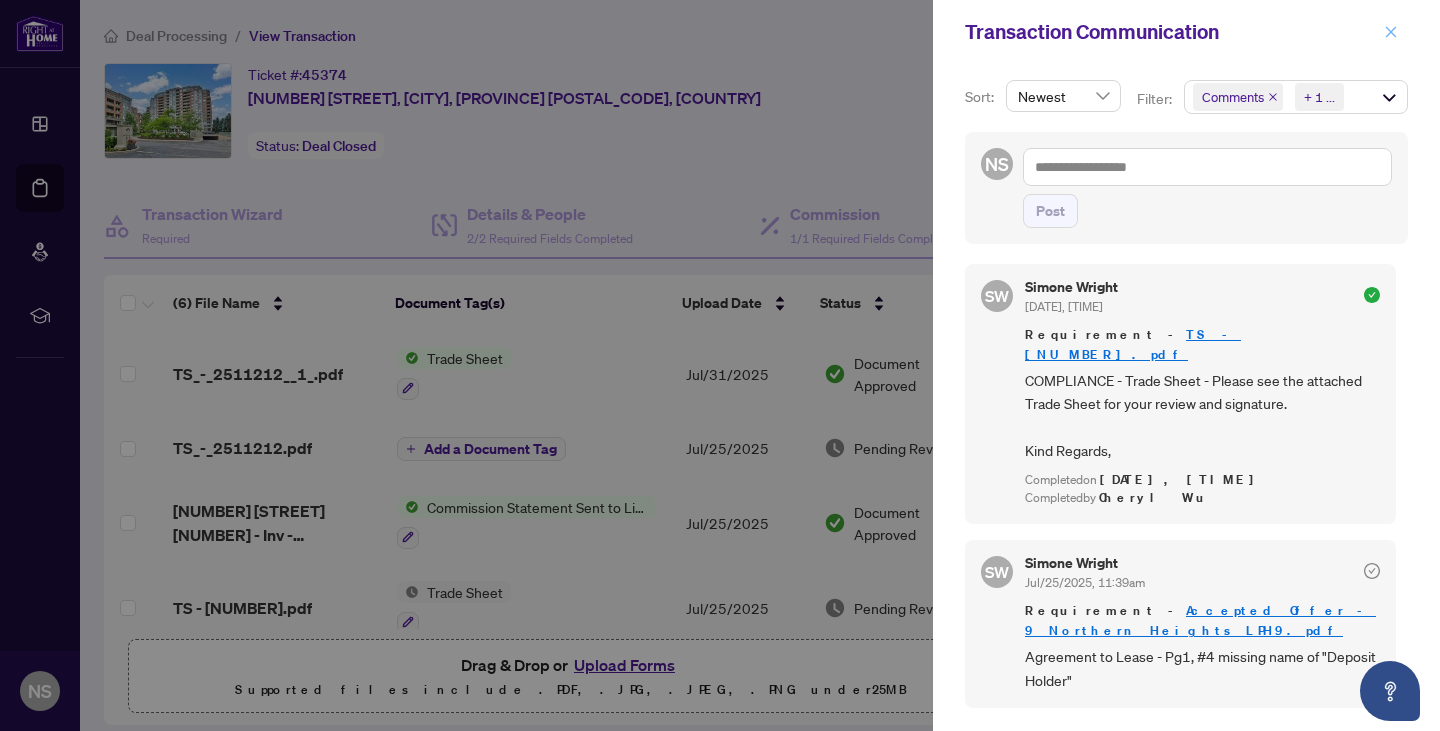 click 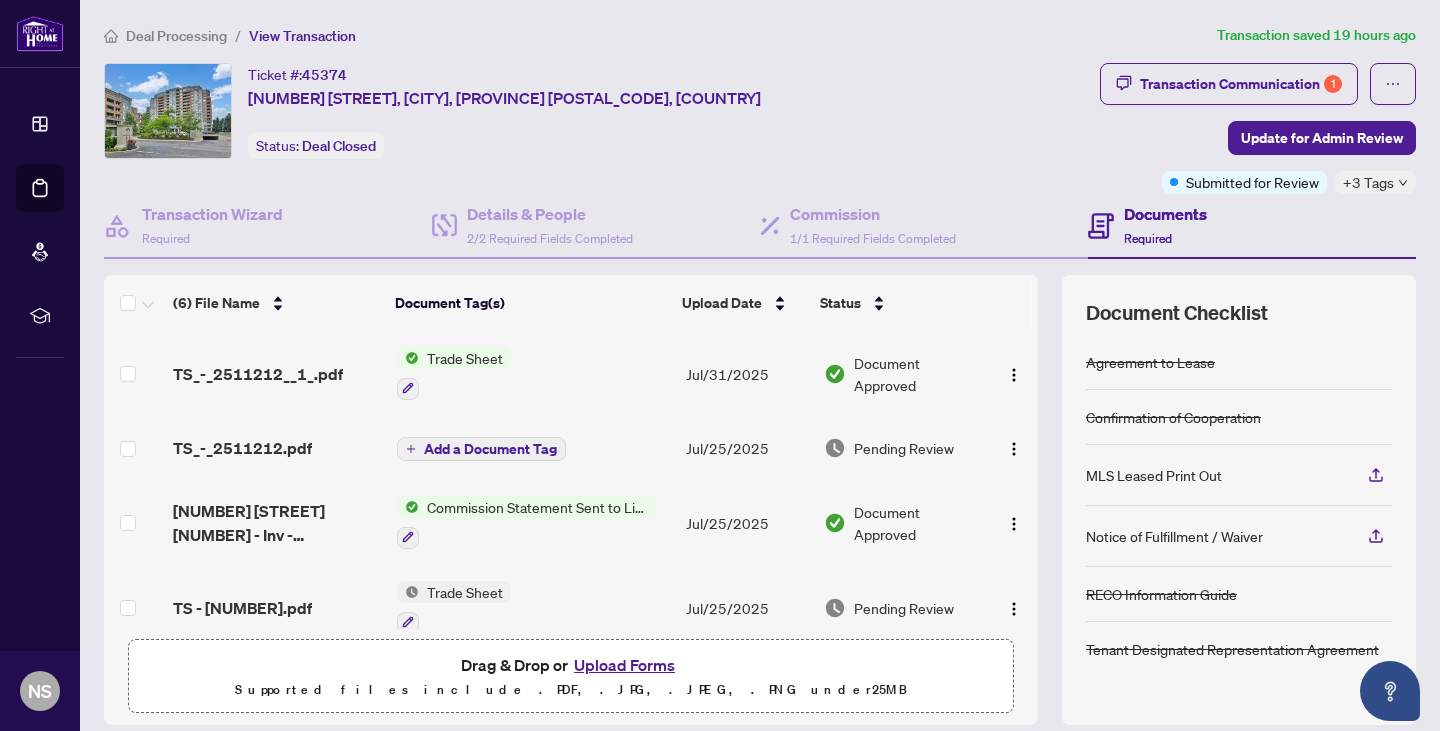 click on "Trade Sheet" at bounding box center [454, 373] 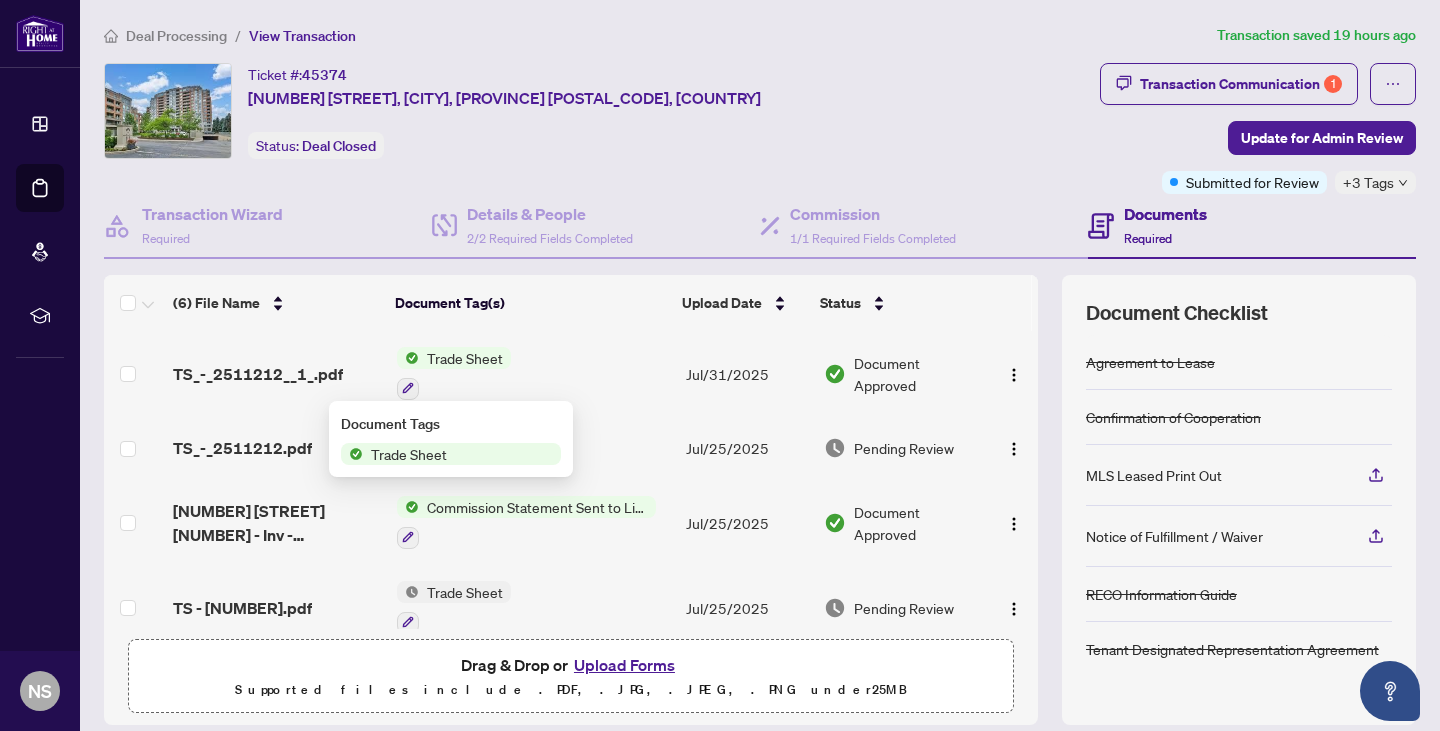 click on "TS_-_2511212__1_.pdf" at bounding box center (258, 374) 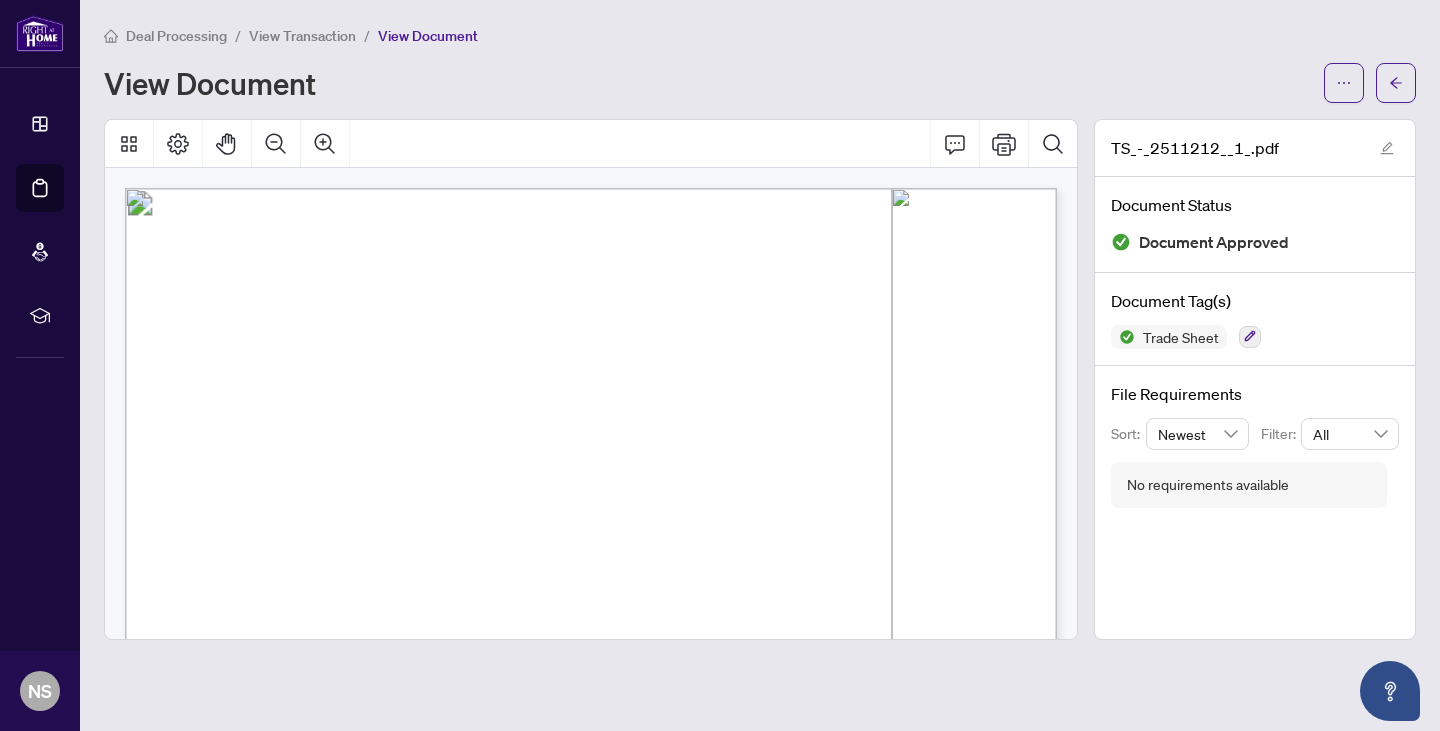 scroll, scrollTop: 166, scrollLeft: 0, axis: vertical 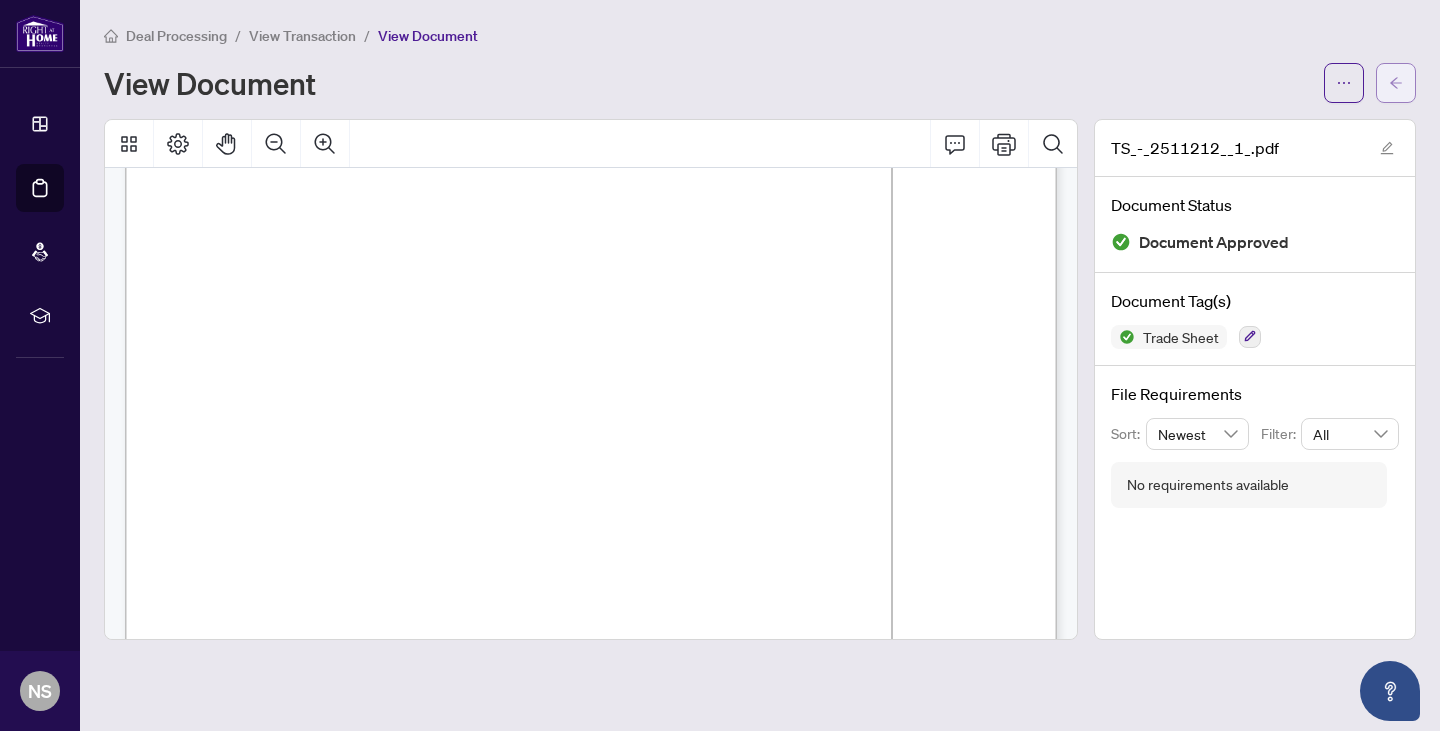 click 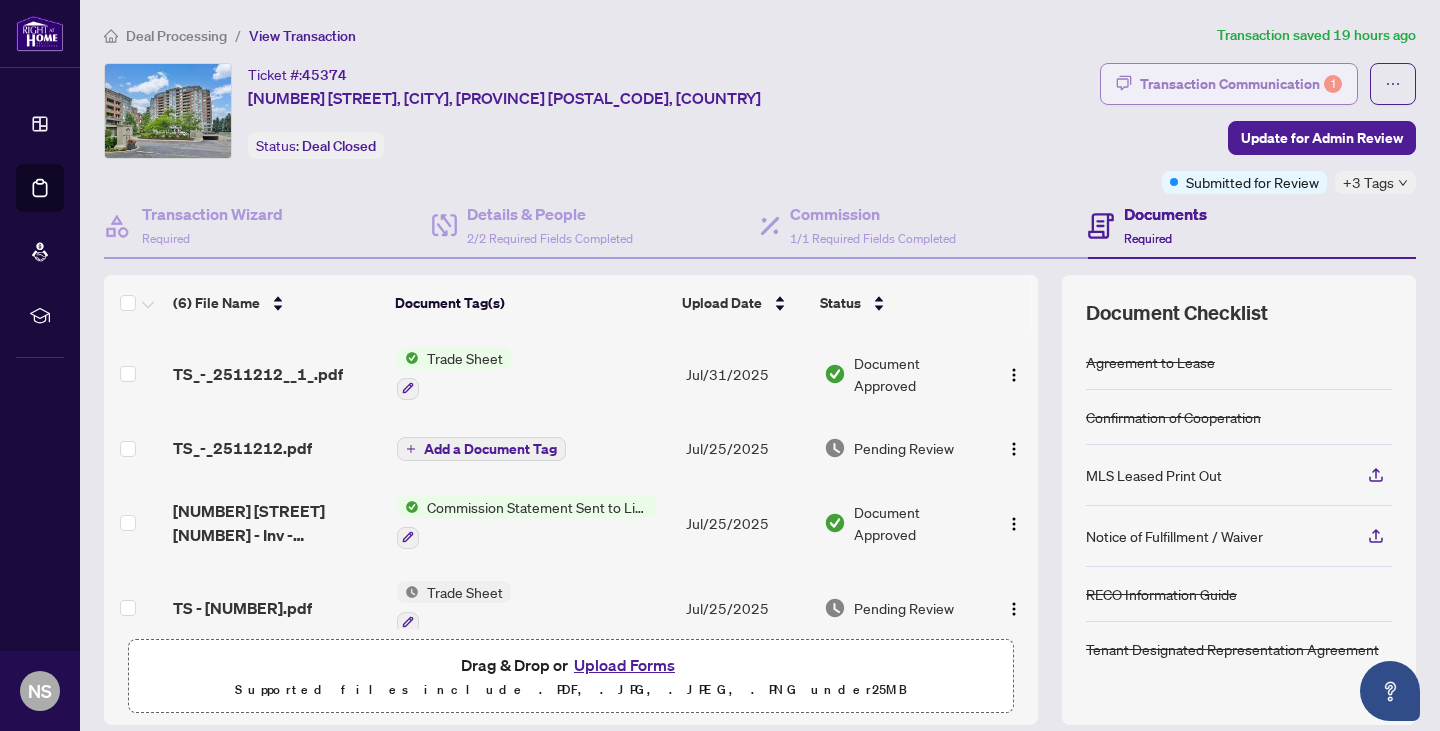 click on "Transaction Communication 1" at bounding box center (1241, 84) 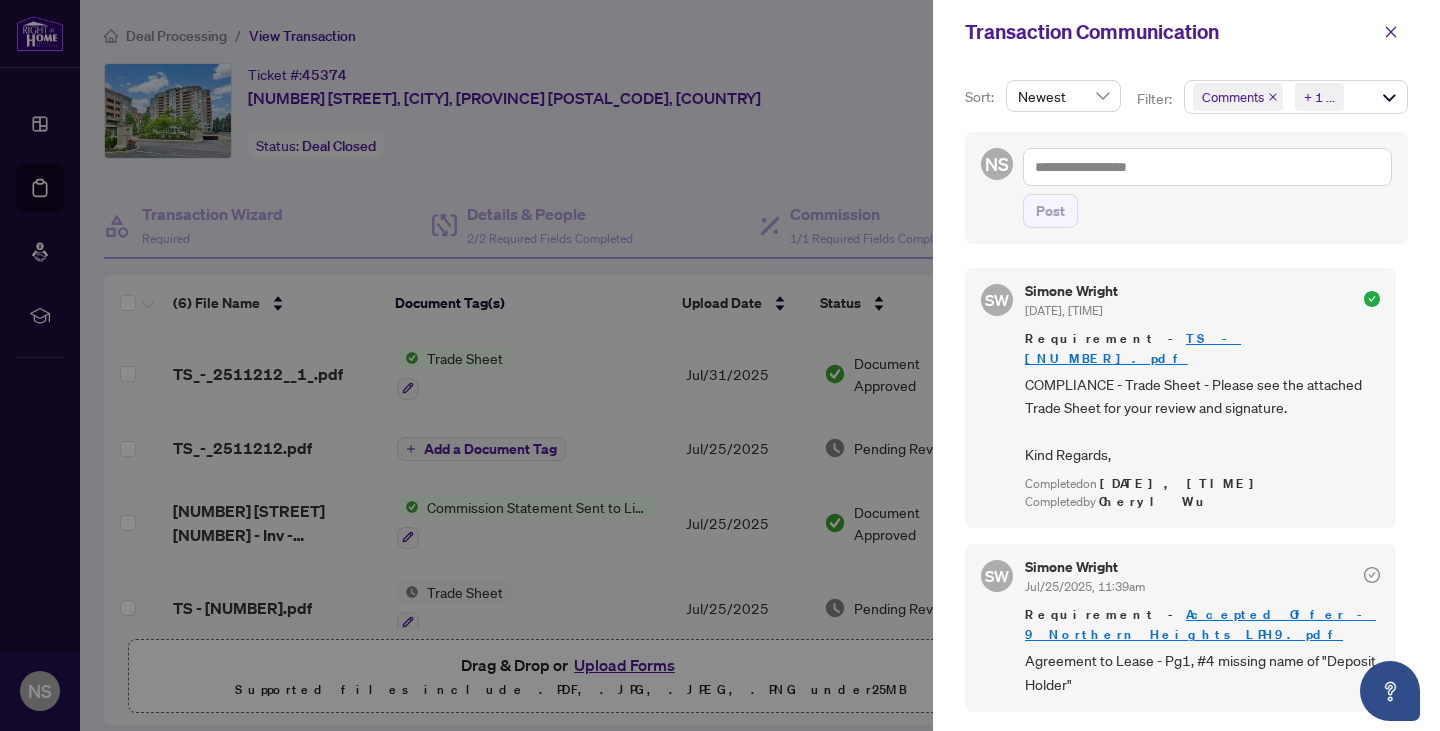 scroll, scrollTop: 4, scrollLeft: 0, axis: vertical 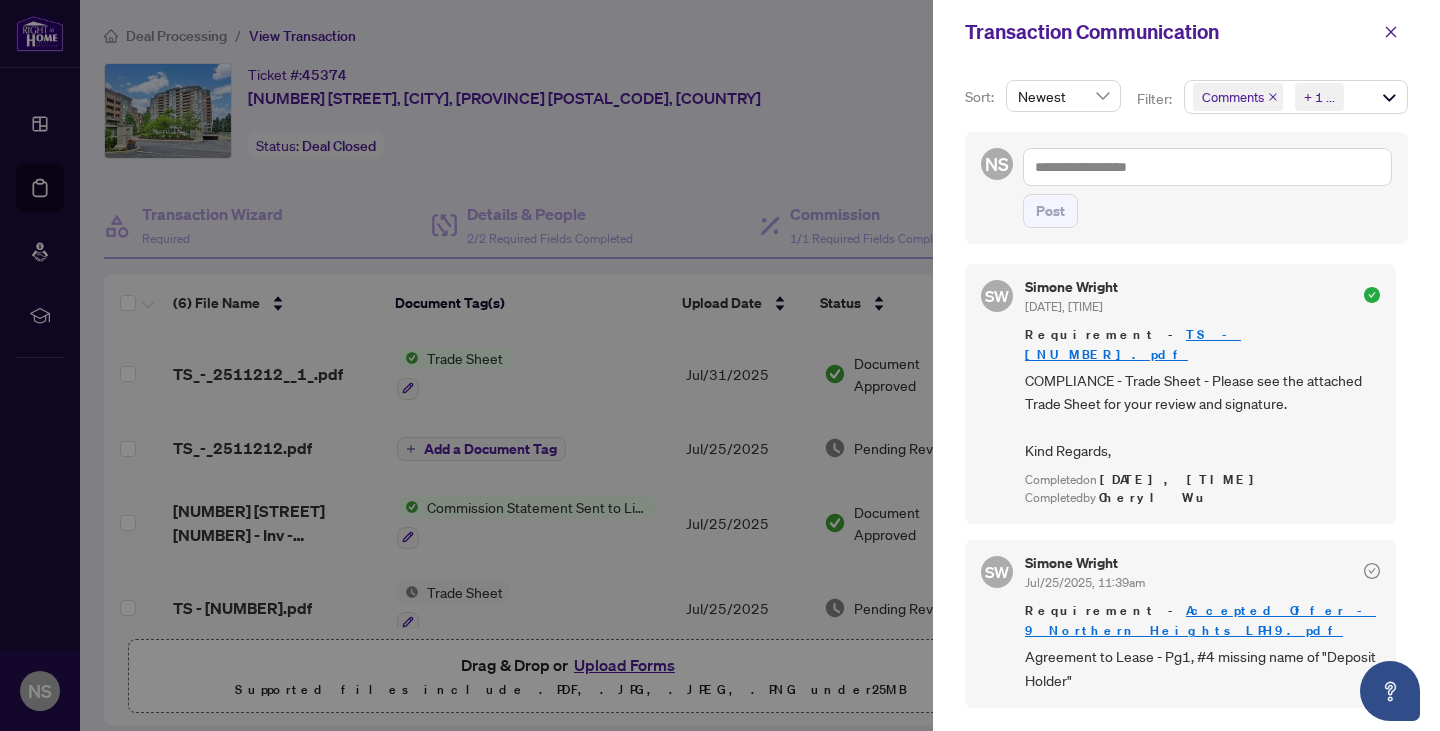 click on "Comments Requirements + 1 ..." at bounding box center (1296, 97) 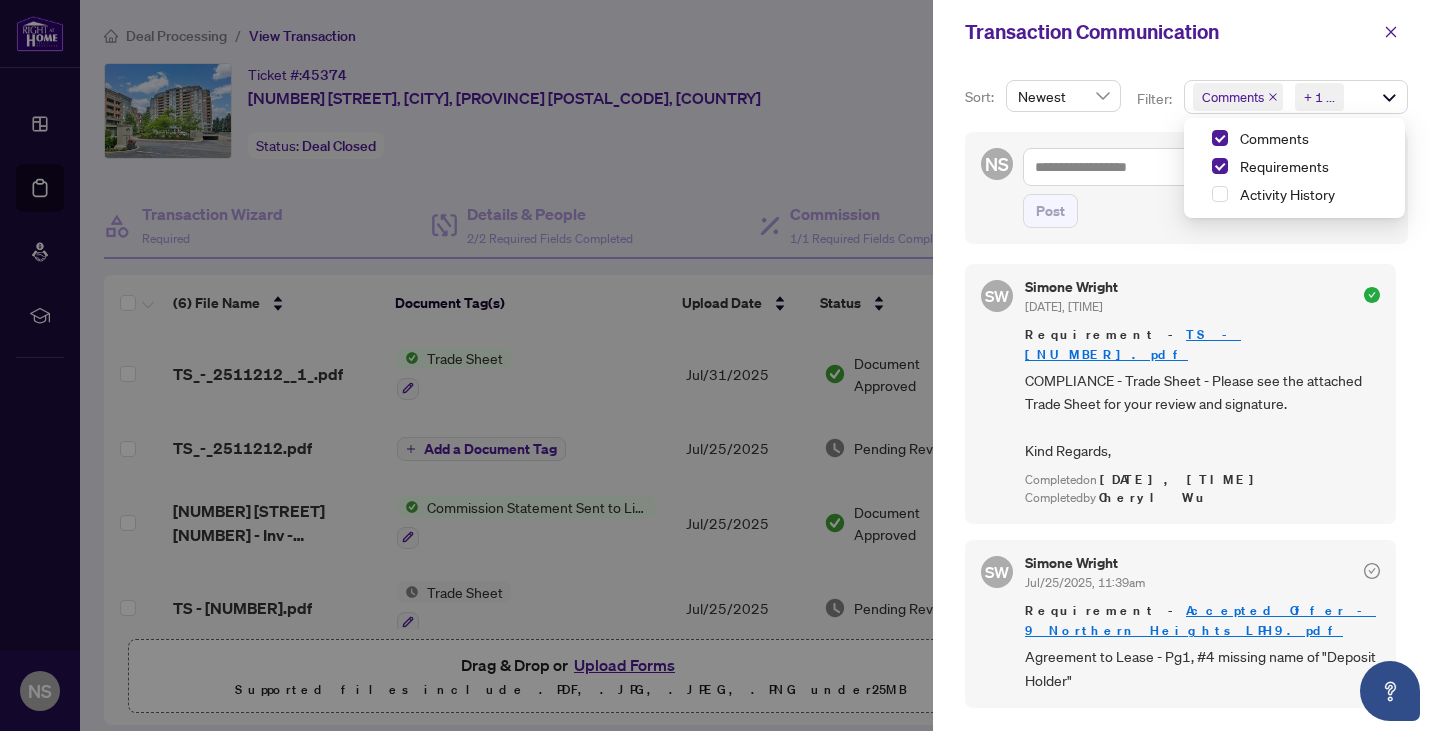 click on "Newest" at bounding box center [1063, 96] 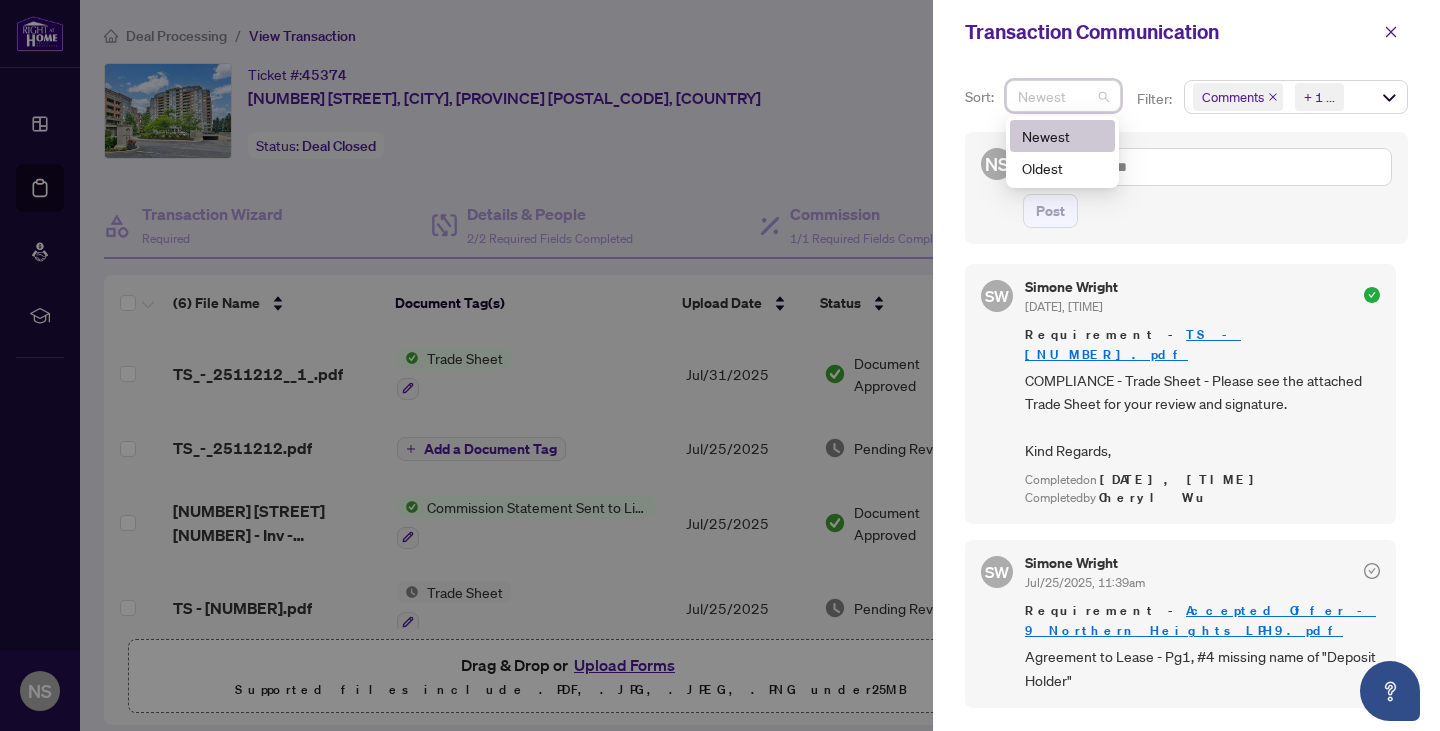 click on "Transaction Communication" at bounding box center (1186, 32) 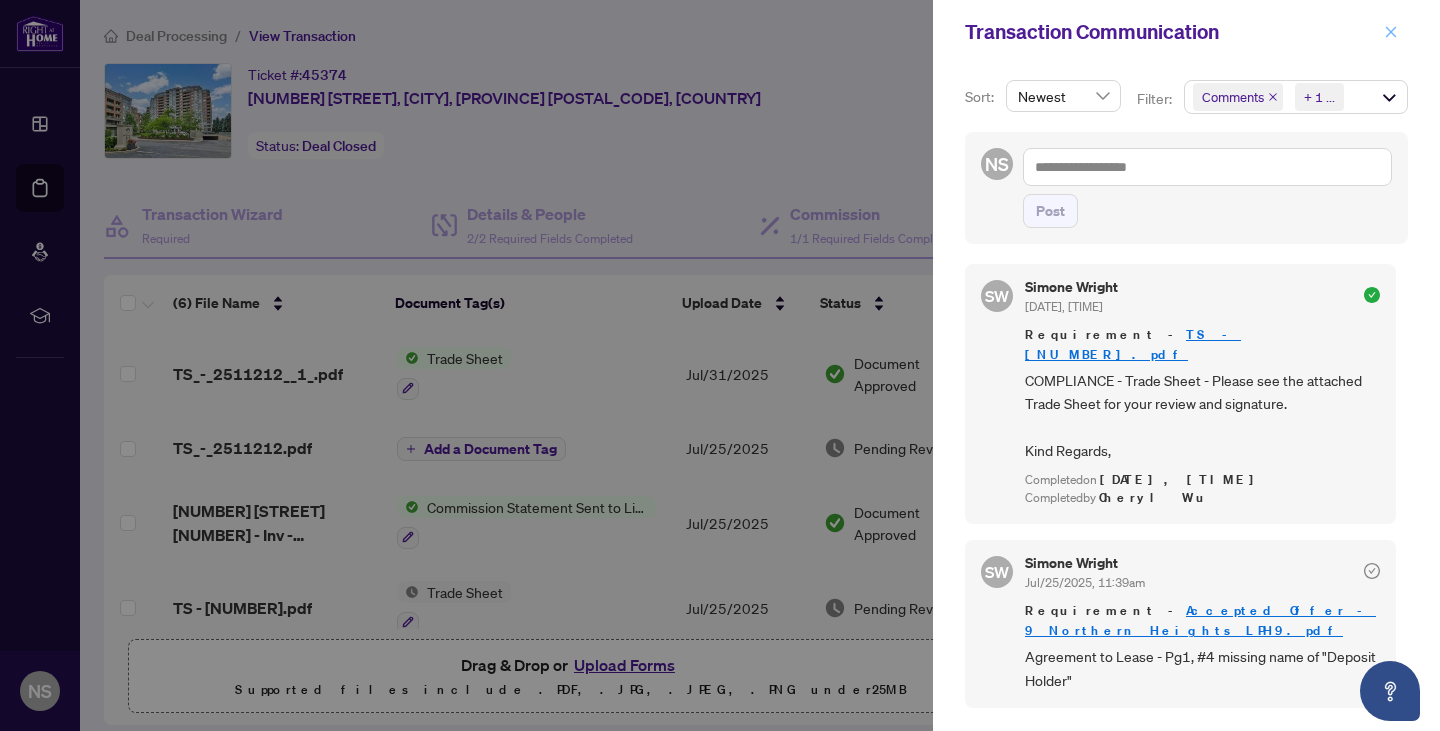 click 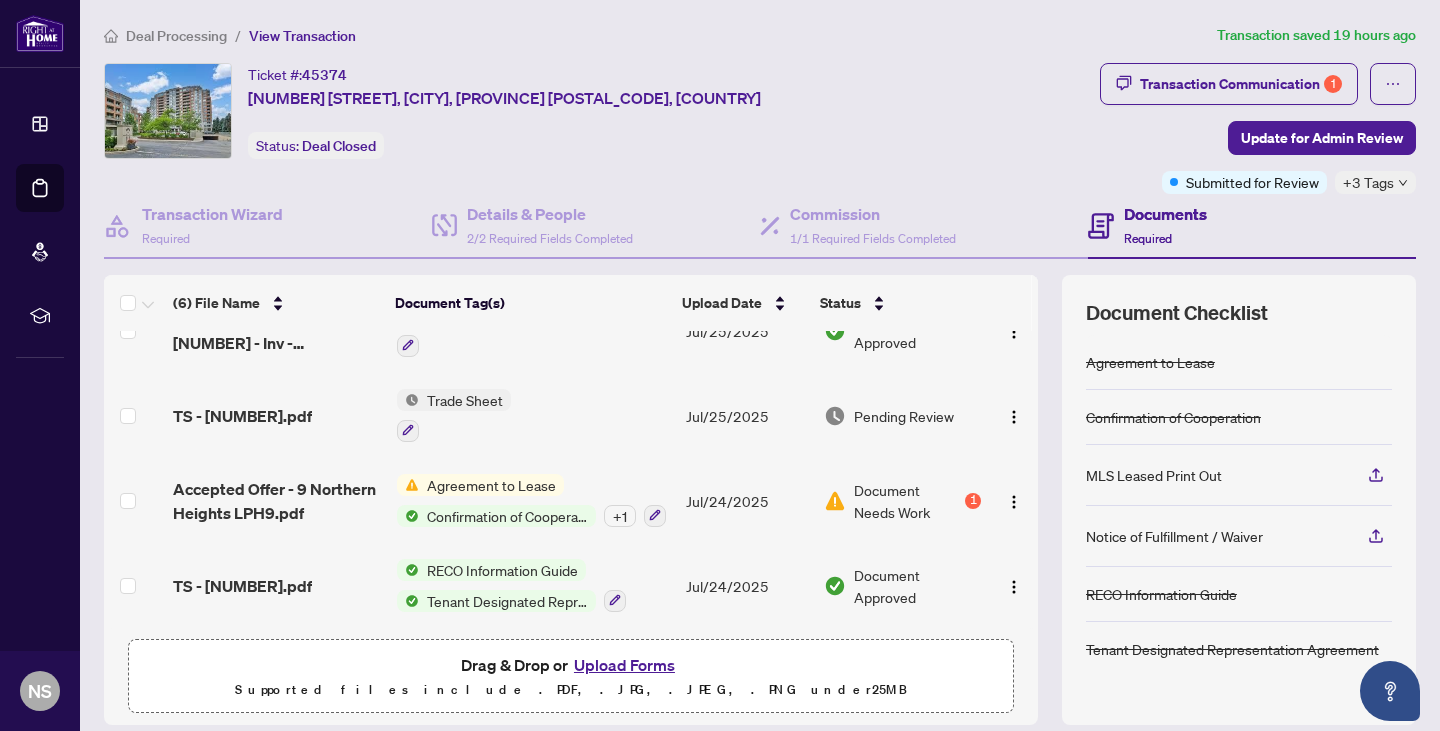 scroll, scrollTop: 193, scrollLeft: 0, axis: vertical 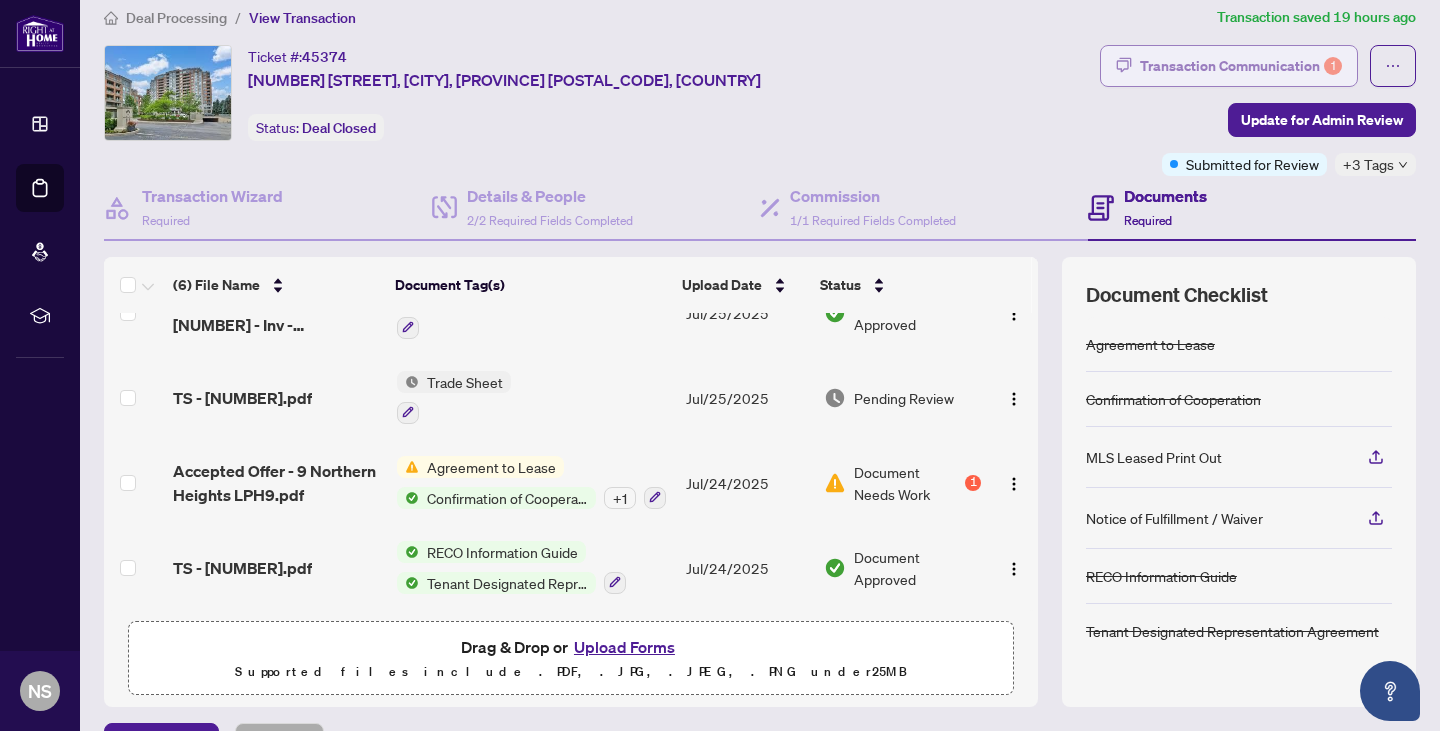 drag, startPoint x: 1318, startPoint y: 119, endPoint x: 1137, endPoint y: 43, distance: 196.30843 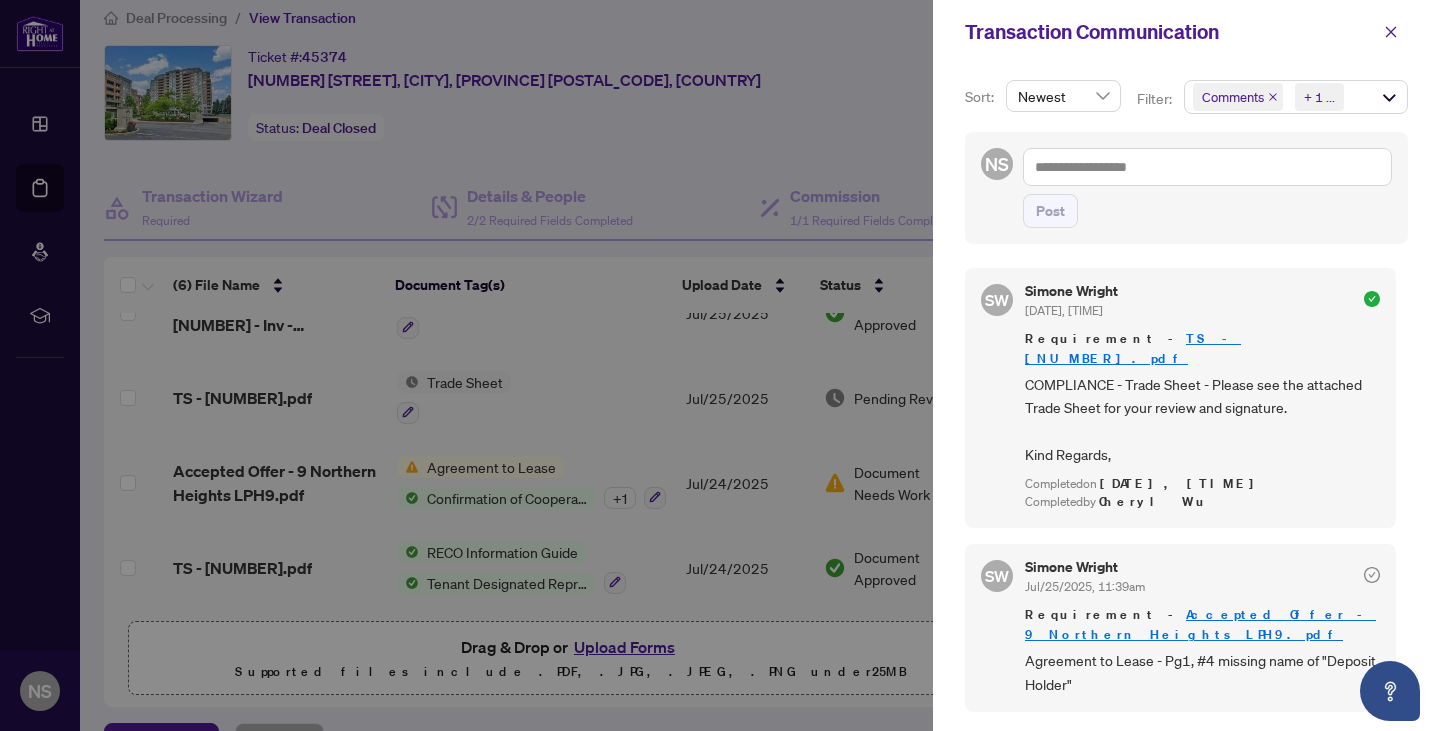 scroll, scrollTop: 4, scrollLeft: 0, axis: vertical 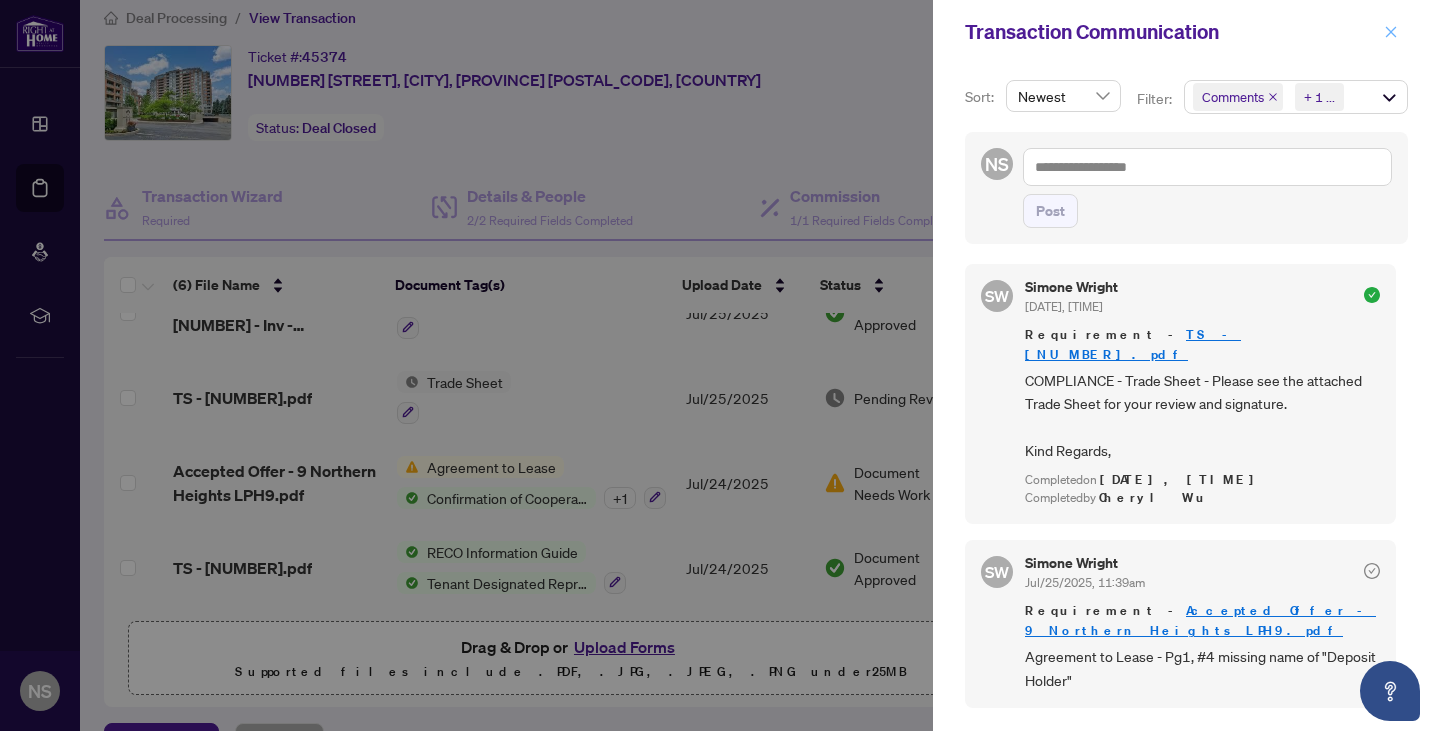 click at bounding box center [1391, 32] 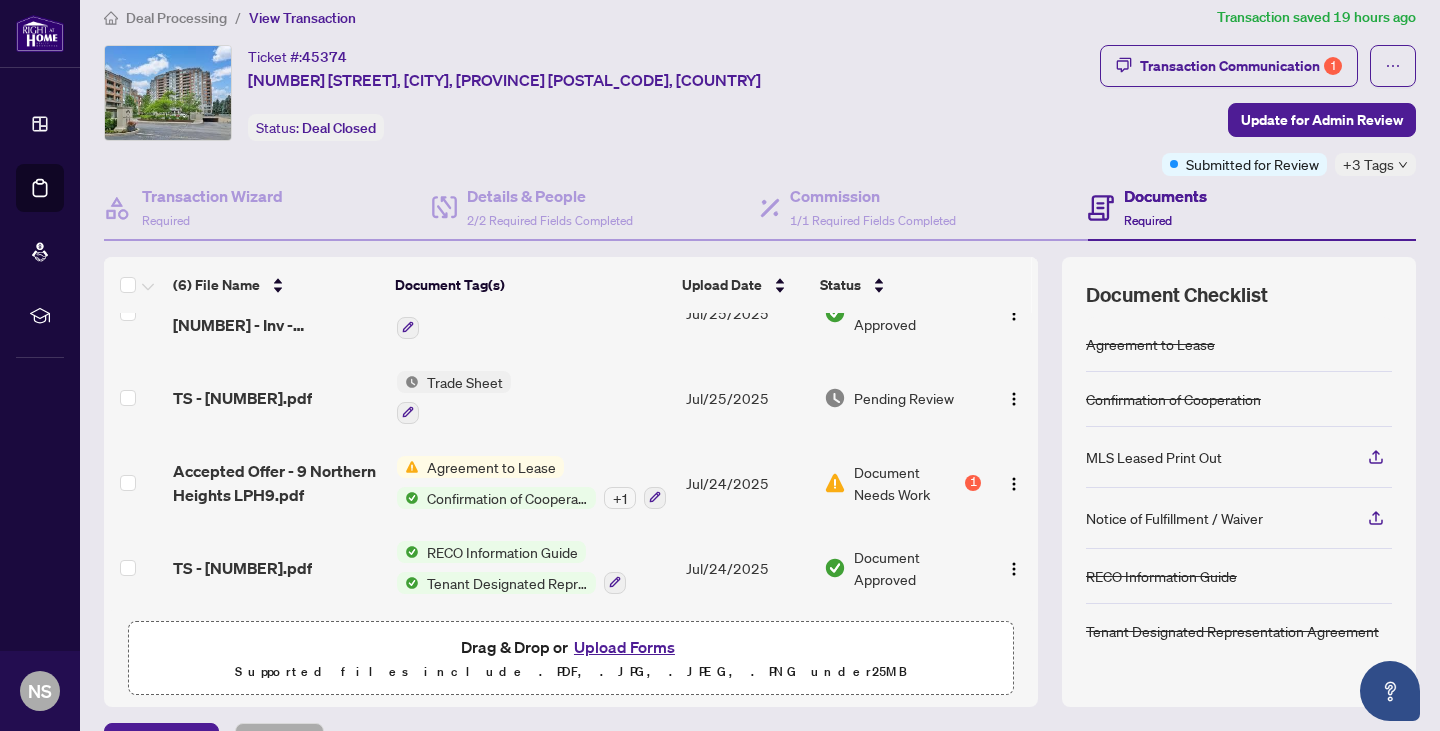 scroll, scrollTop: 0, scrollLeft: 0, axis: both 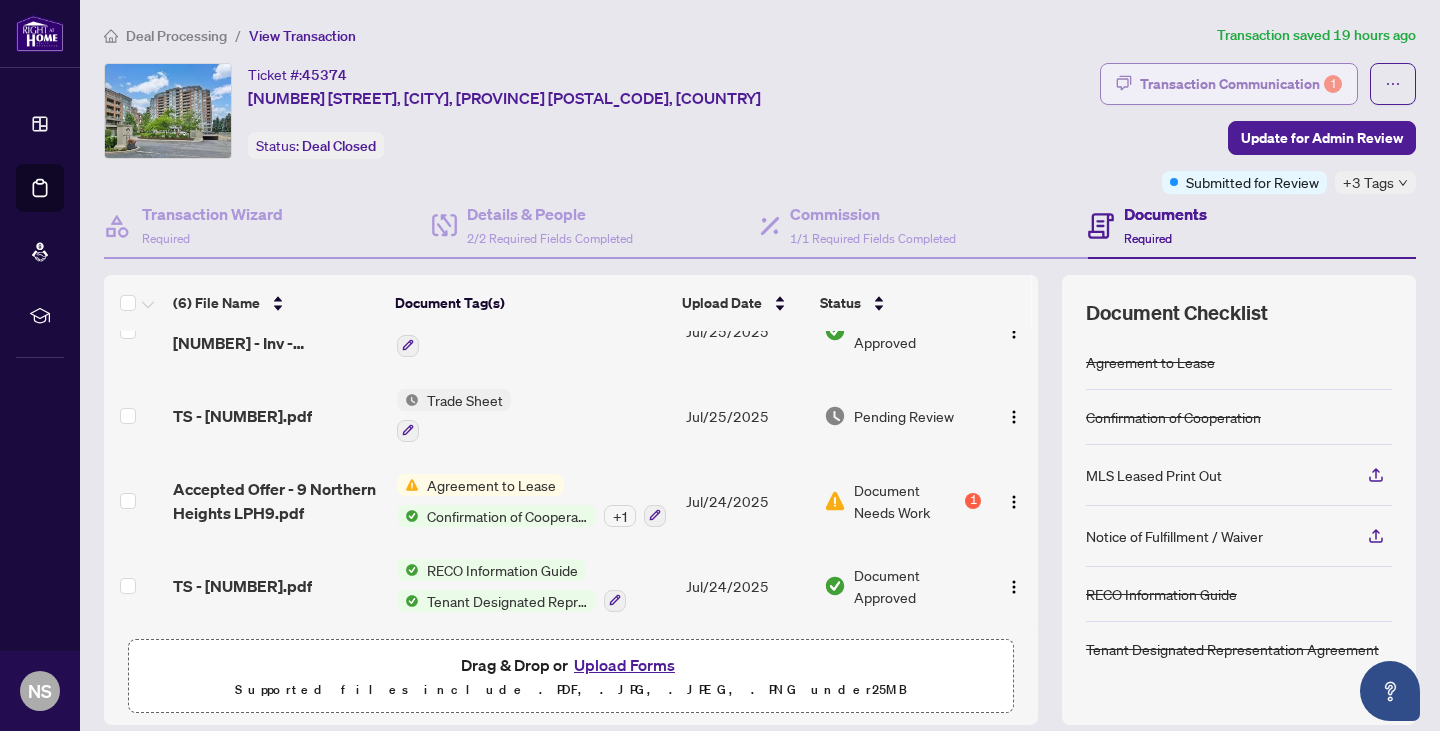 click on "Transaction Communication 1" at bounding box center [1241, 84] 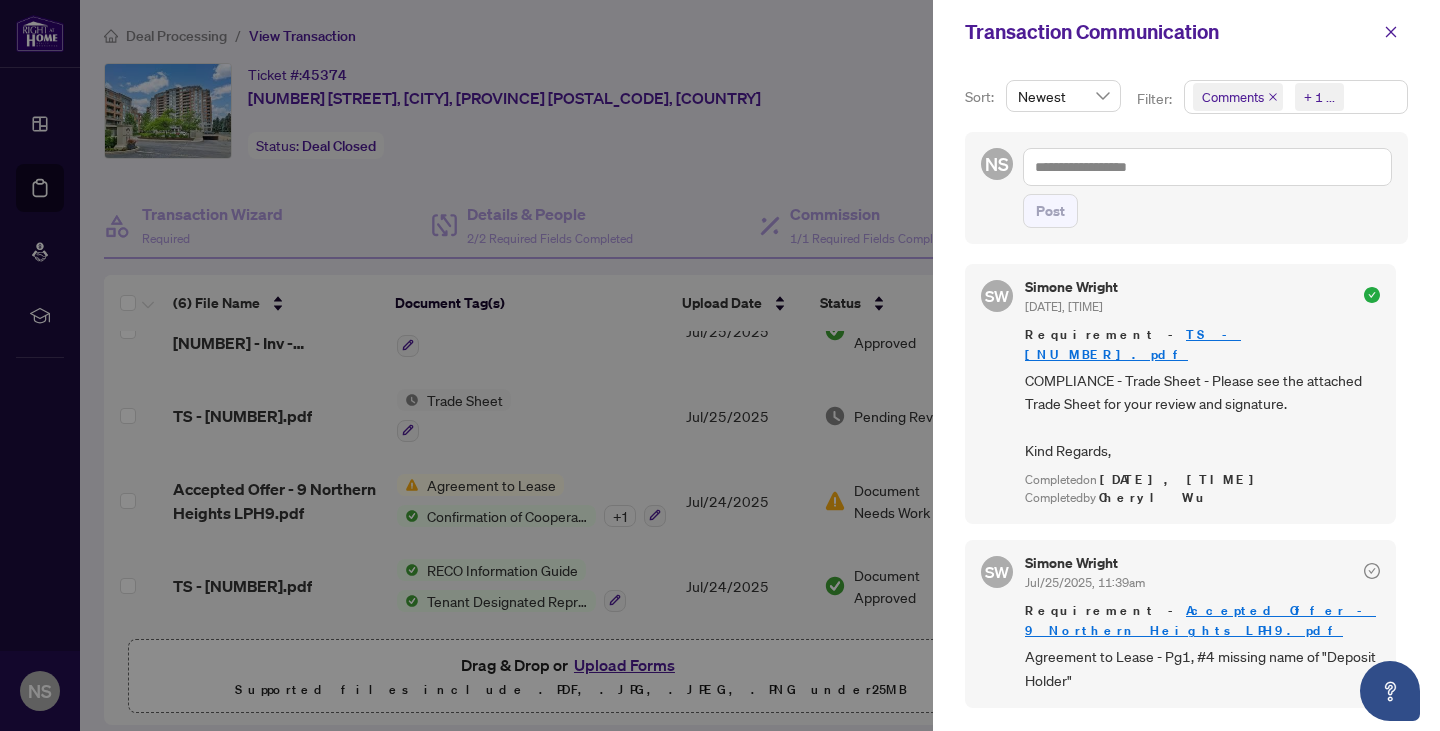click on "Comments" at bounding box center (1238, 97) 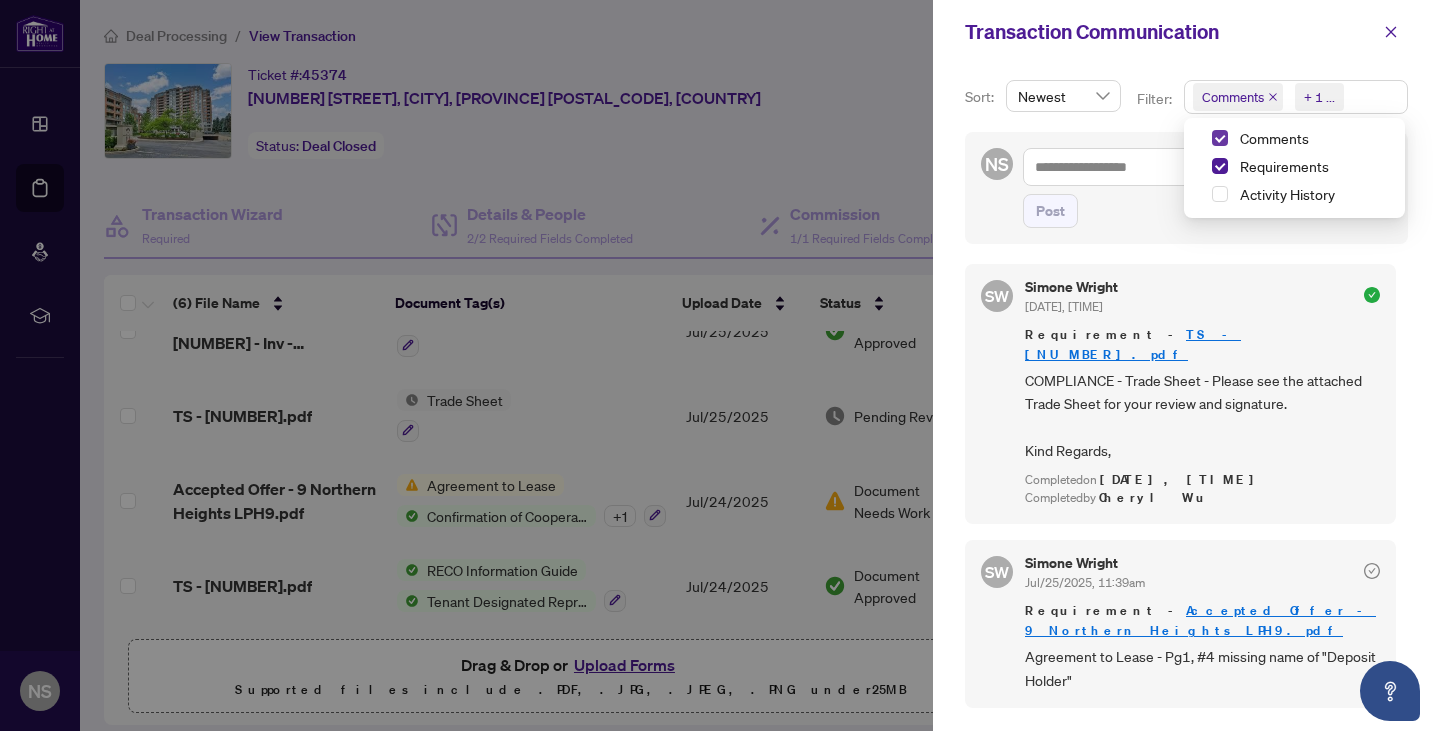 click at bounding box center [1220, 138] 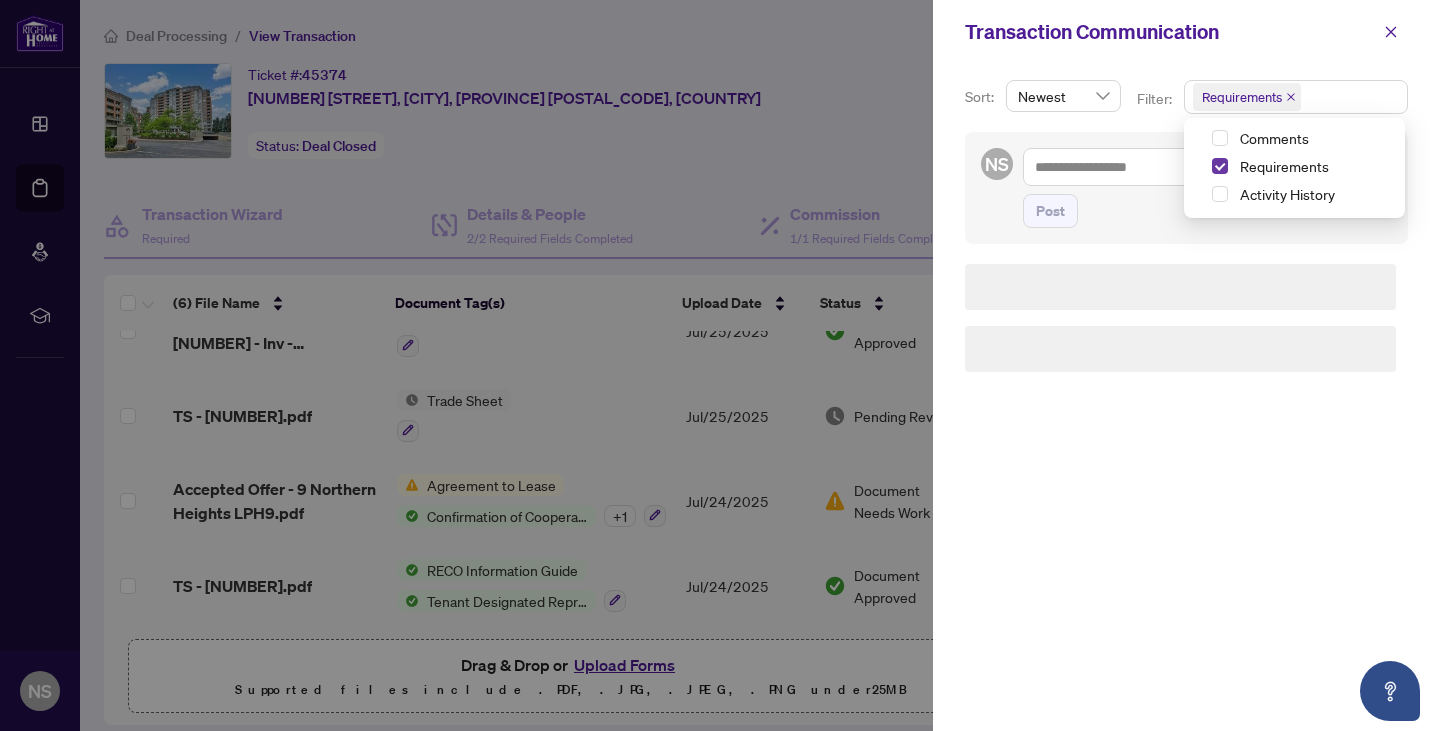 click at bounding box center [1220, 166] 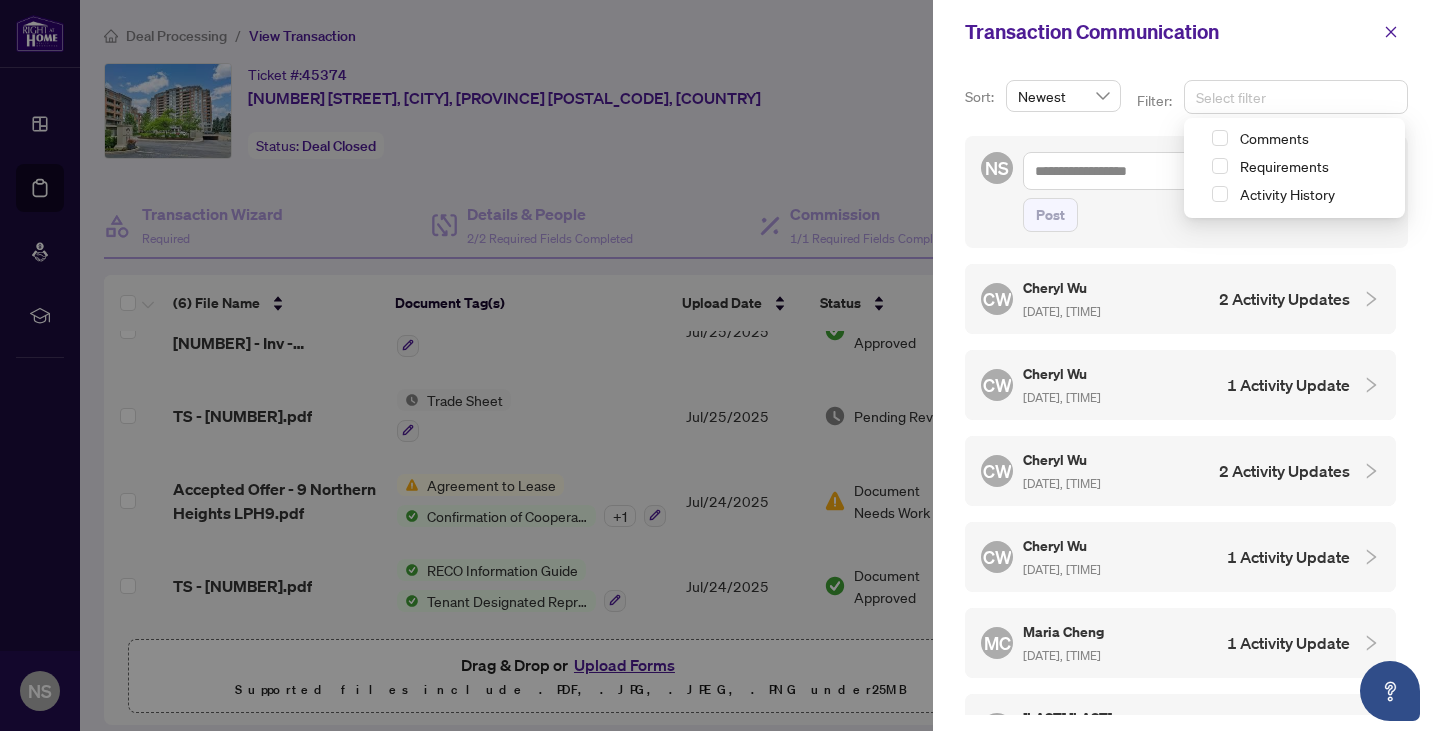 click at bounding box center (1200, 194) 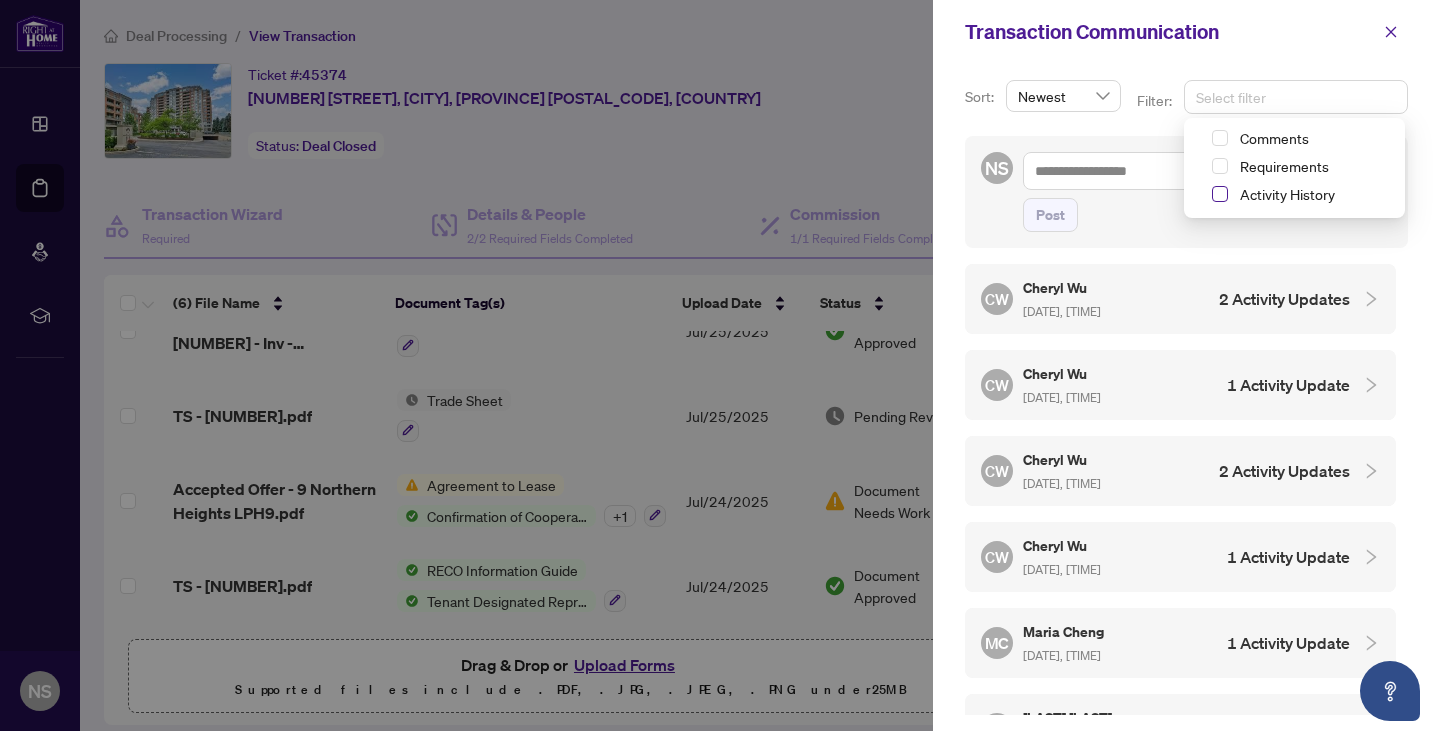 click at bounding box center [1220, 194] 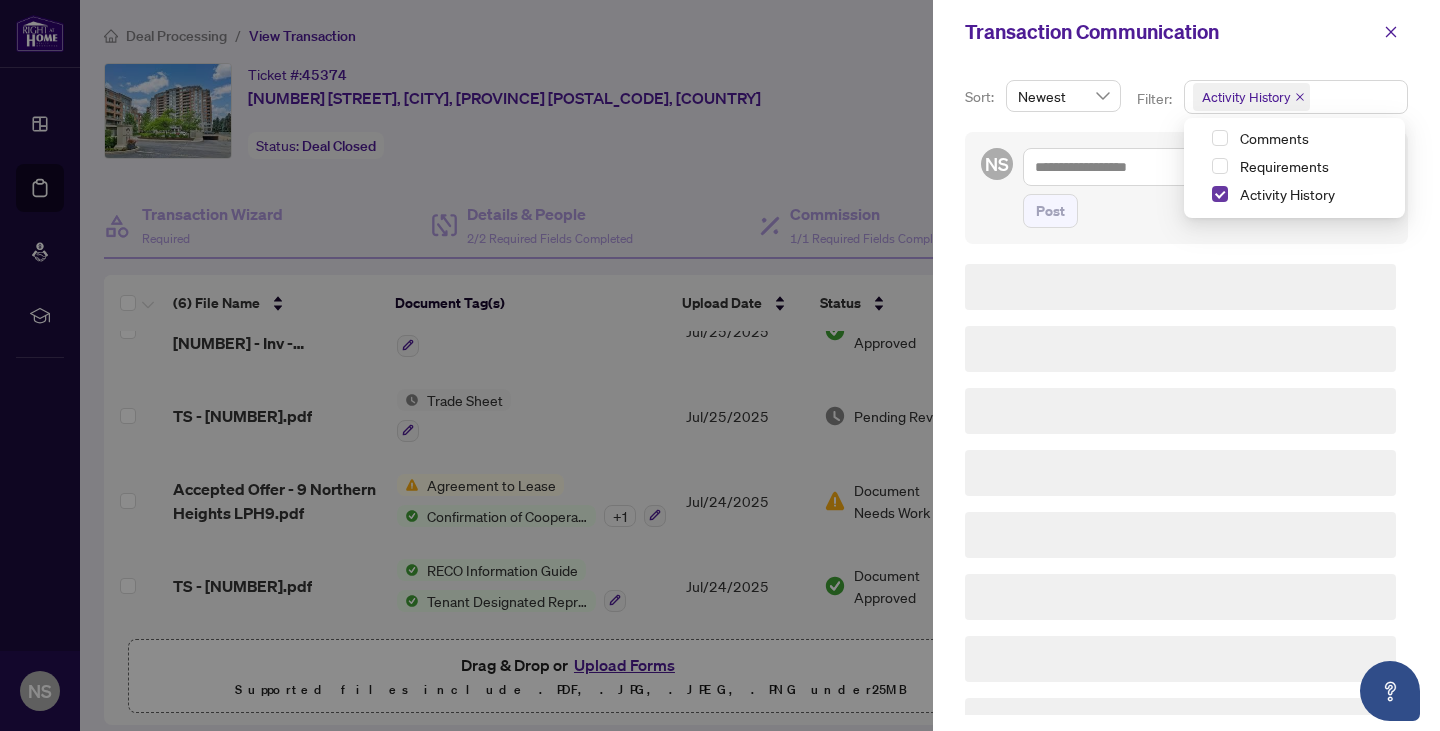 scroll, scrollTop: 4, scrollLeft: 0, axis: vertical 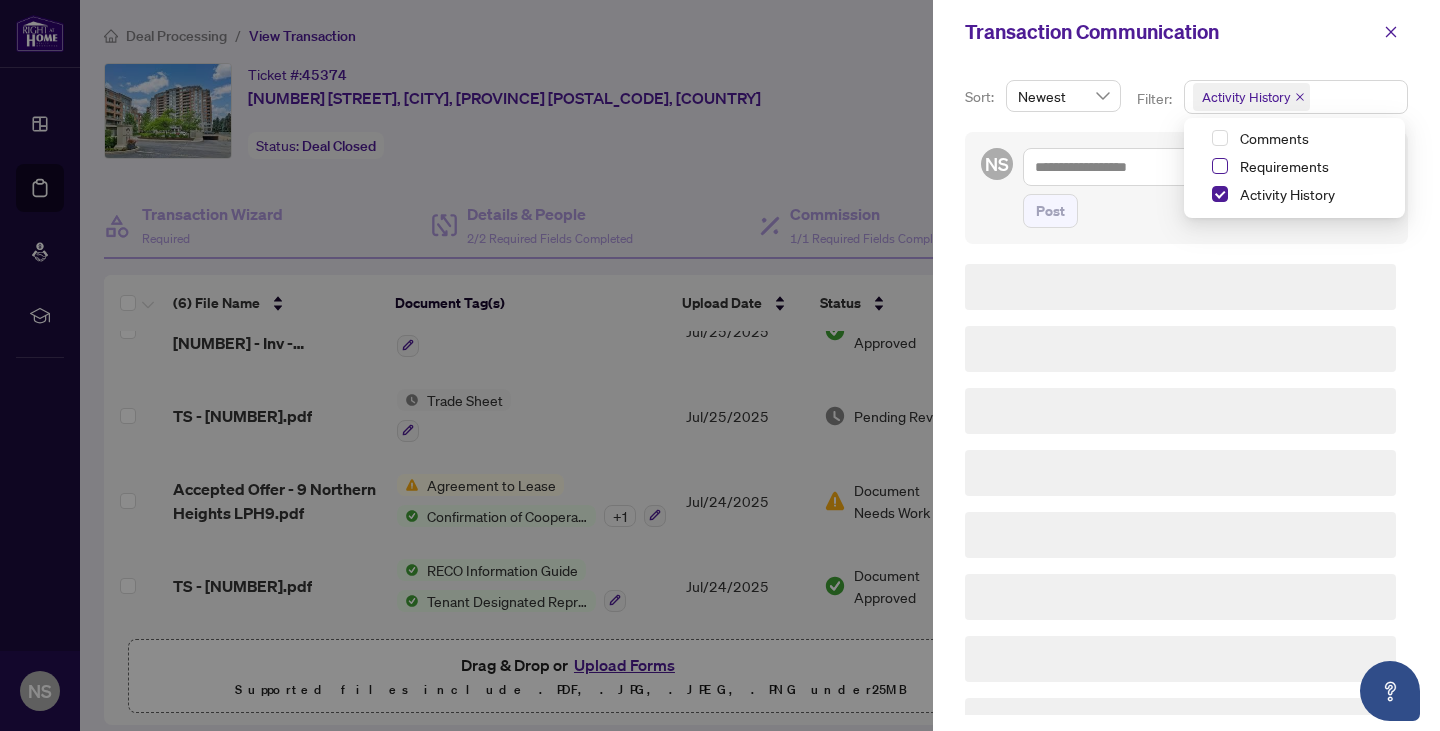 click at bounding box center [1220, 166] 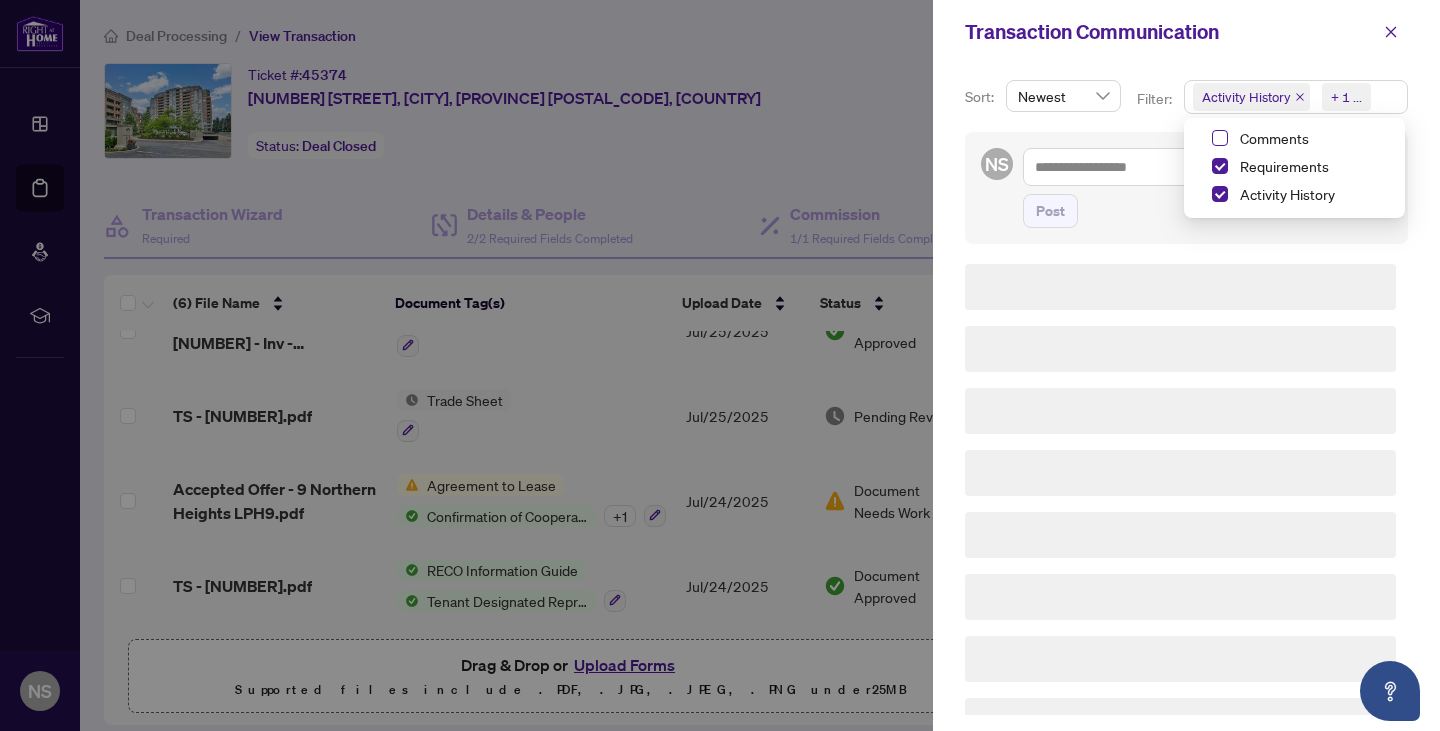 click at bounding box center (1220, 138) 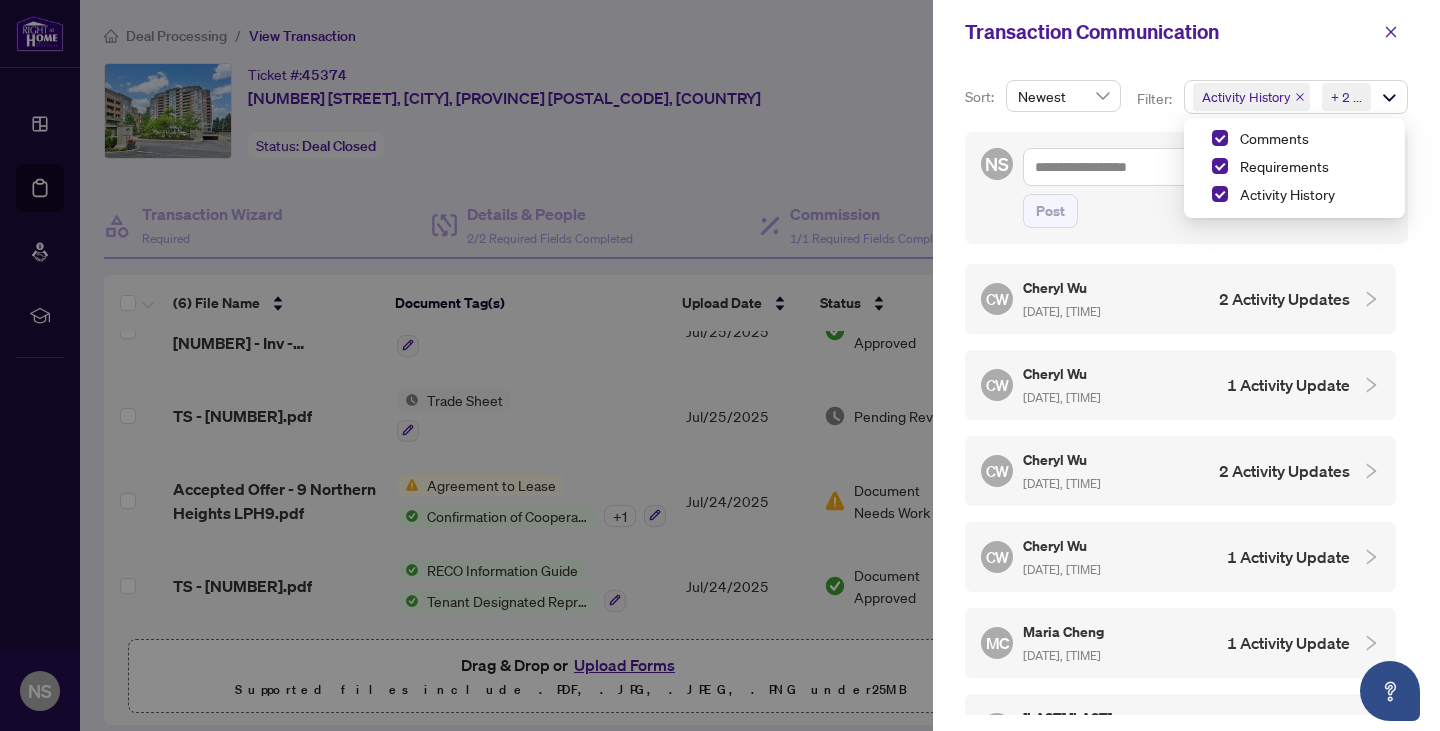 click on "Transaction Communication" at bounding box center (1169, 32) 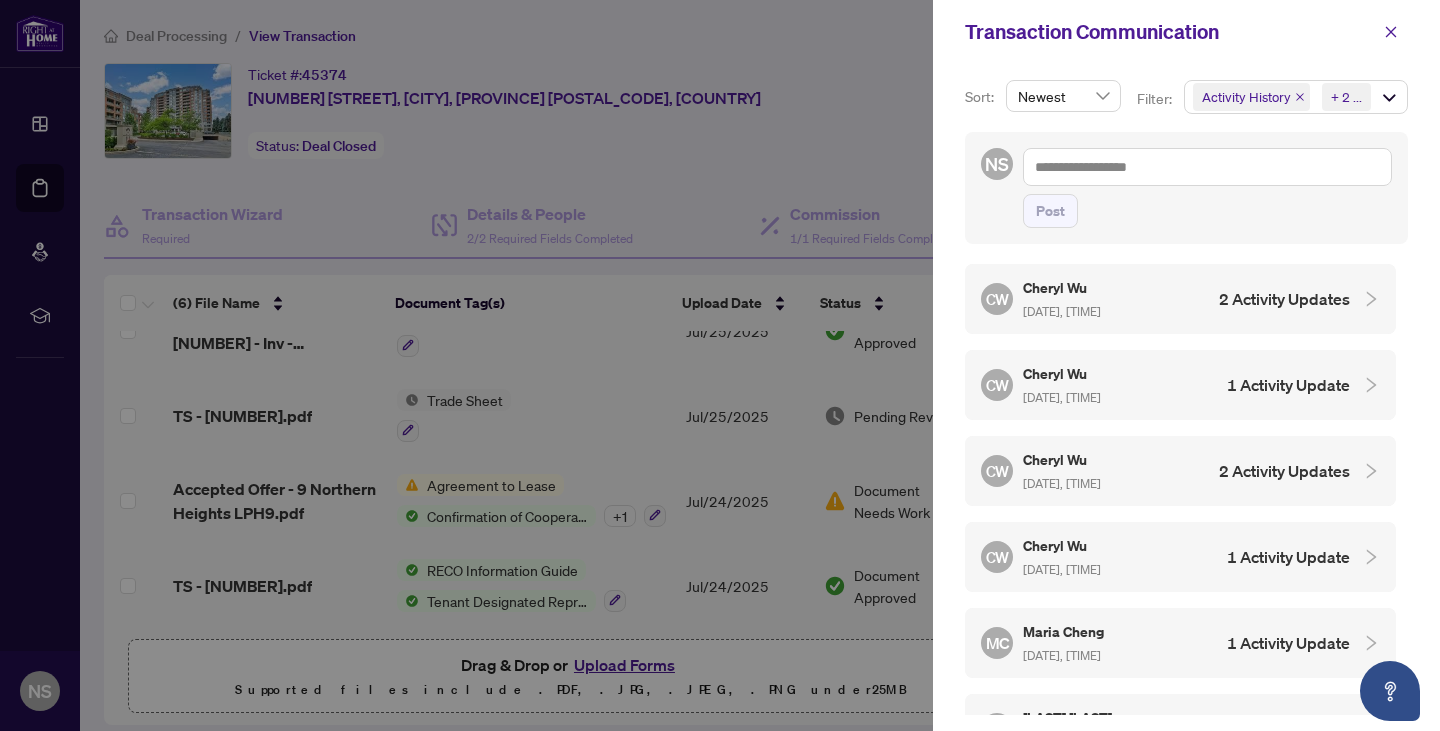 click on "2 Activity Updates" at bounding box center (1284, 299) 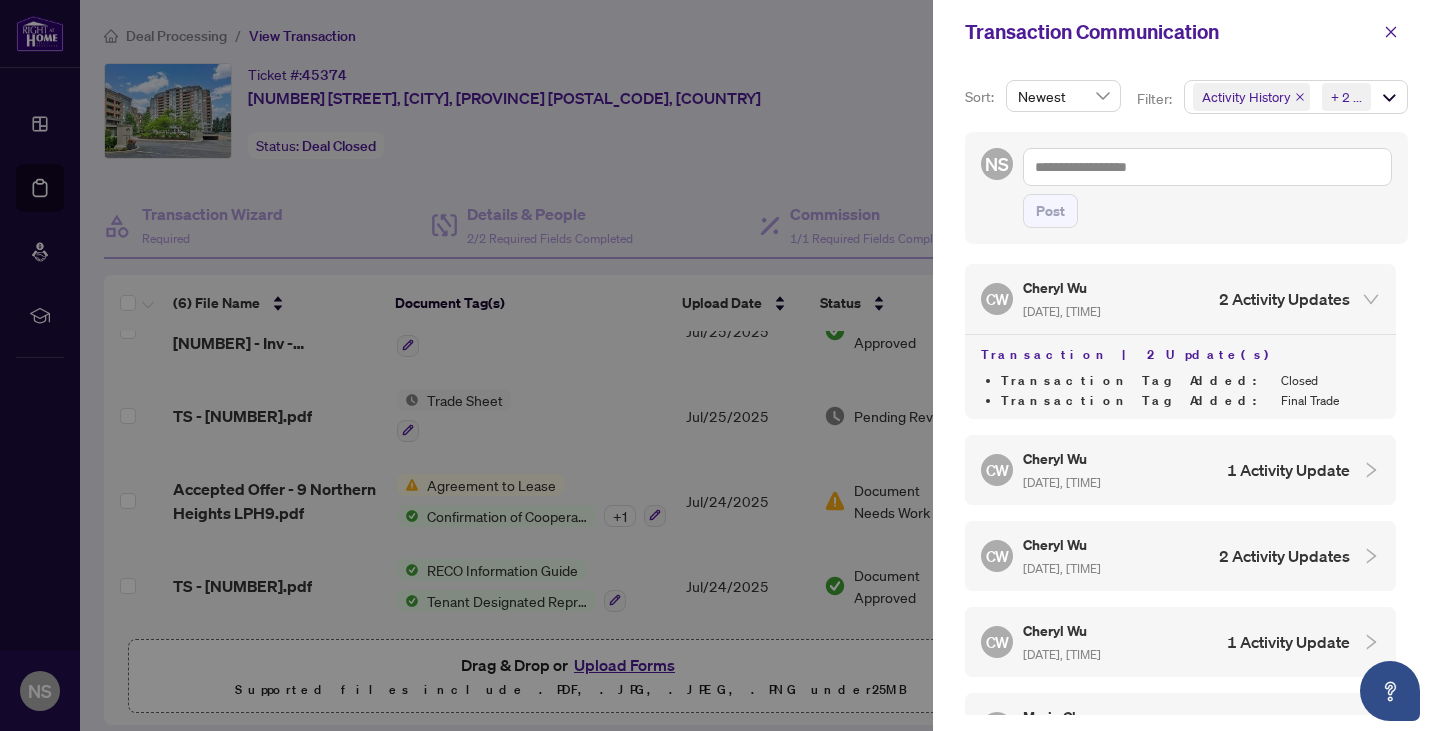 scroll, scrollTop: 95, scrollLeft: 0, axis: vertical 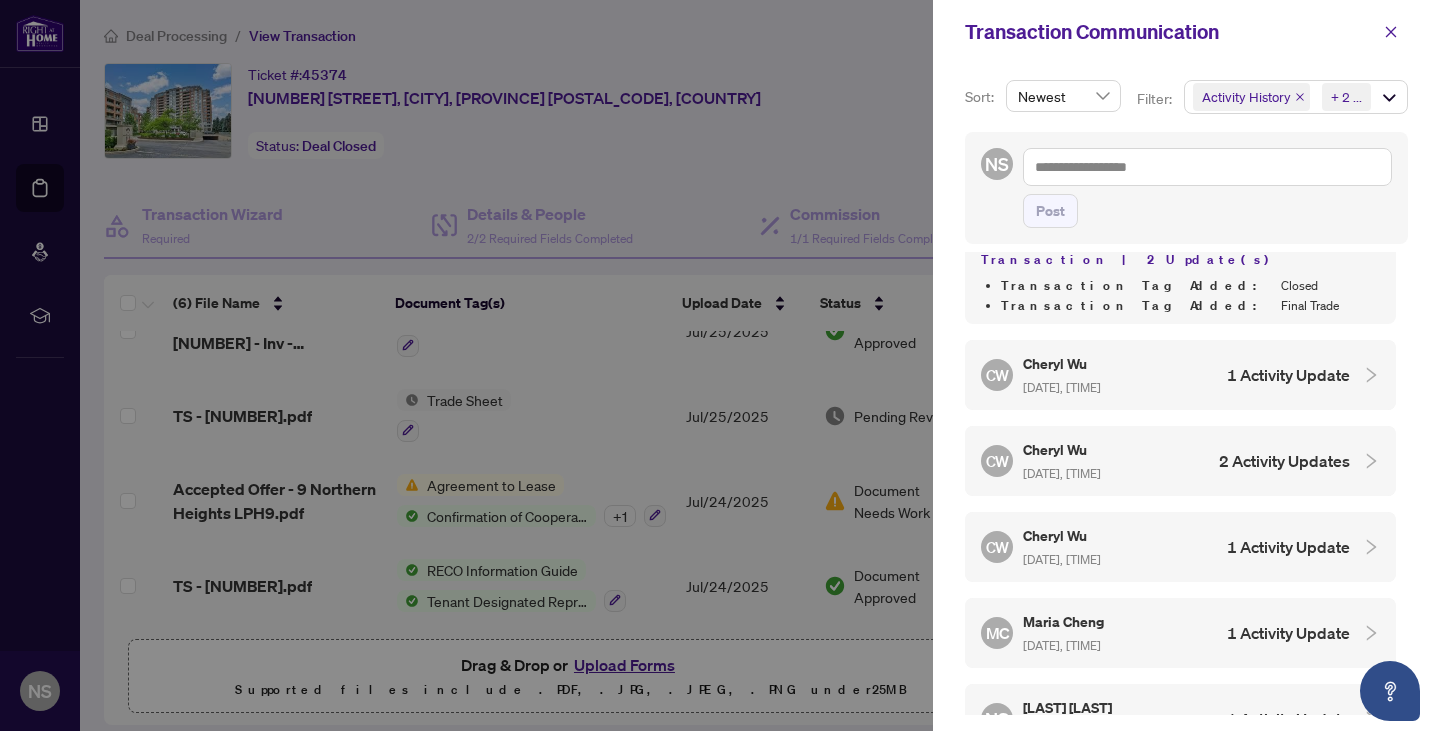 click on "Cheryl Wu" at bounding box center (1062, 363) 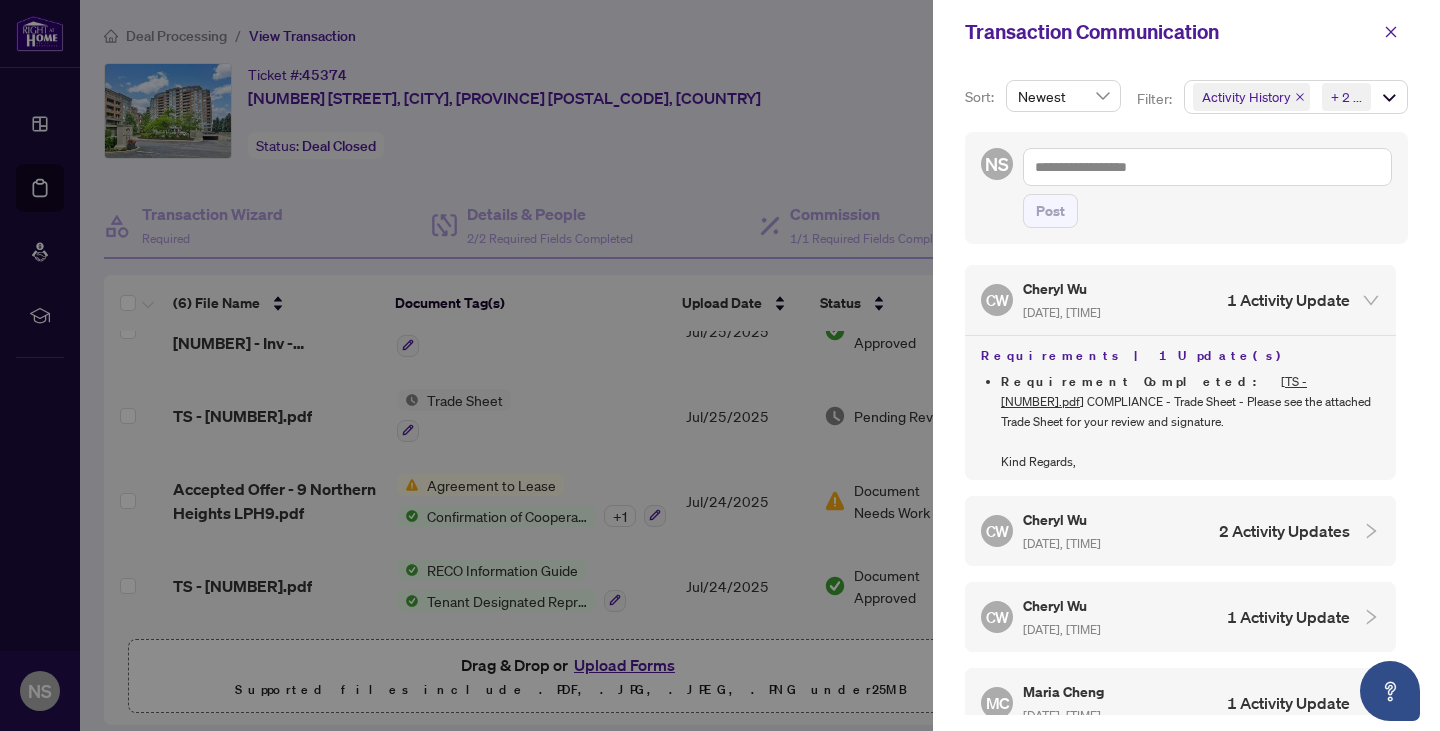 scroll, scrollTop: 187, scrollLeft: 0, axis: vertical 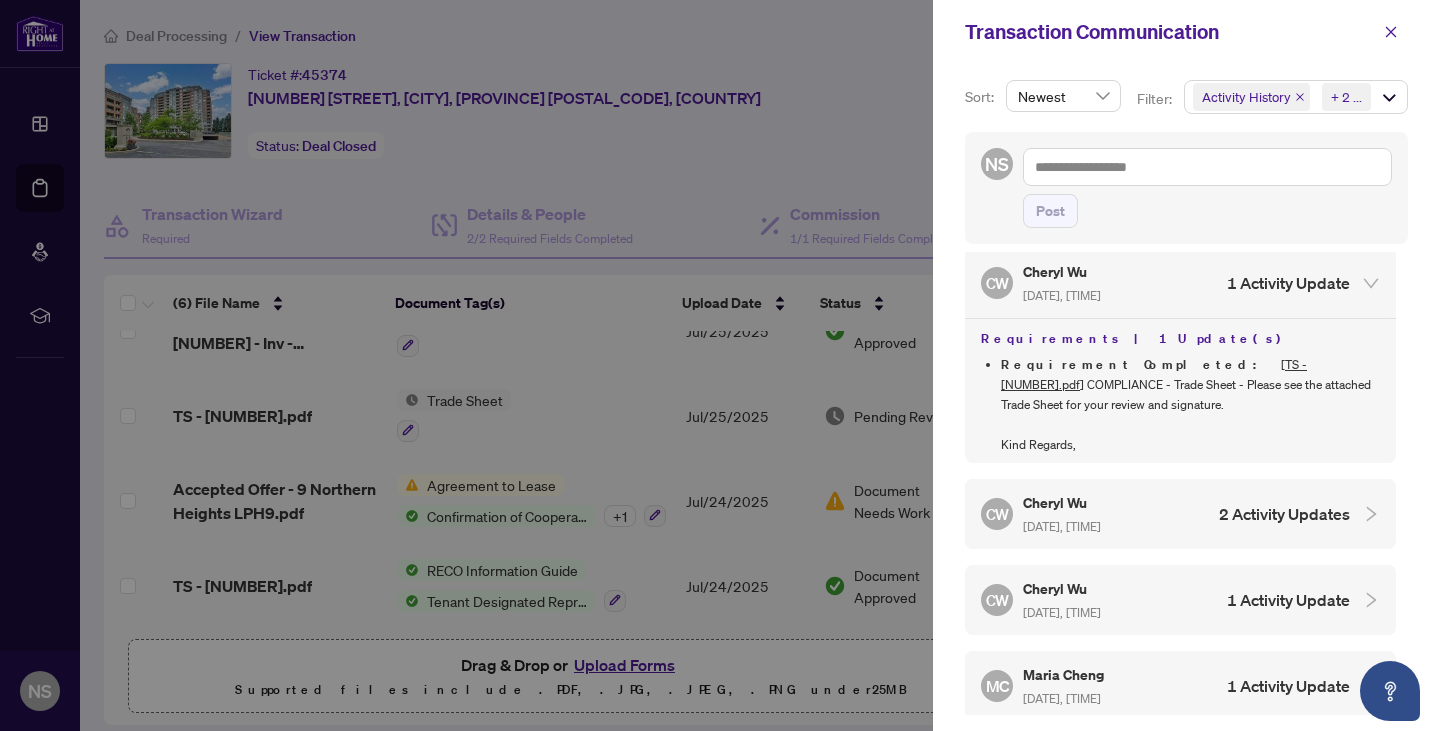 click on "CW [LAST]   [DATE], [TIME] 2 Activity Updates" at bounding box center (1165, 514) 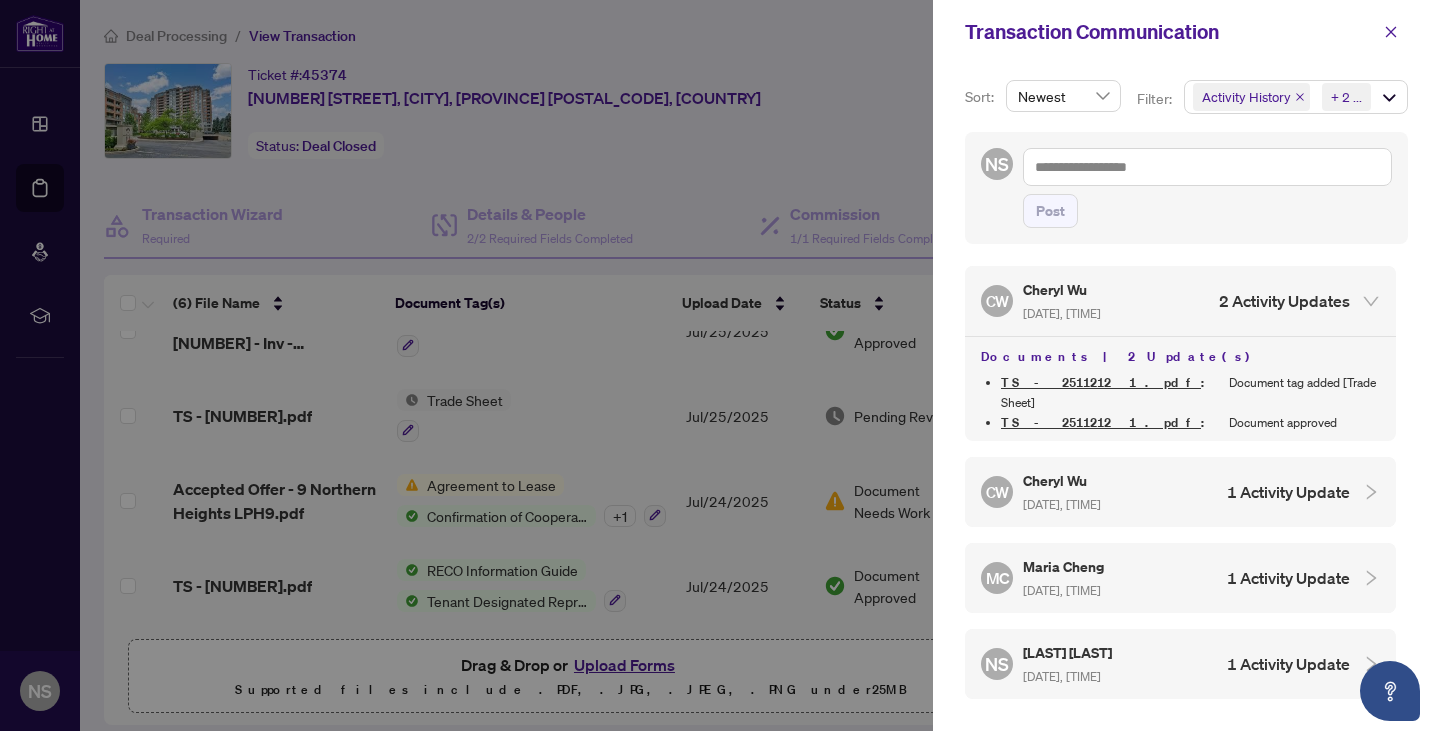 scroll, scrollTop: 399, scrollLeft: 0, axis: vertical 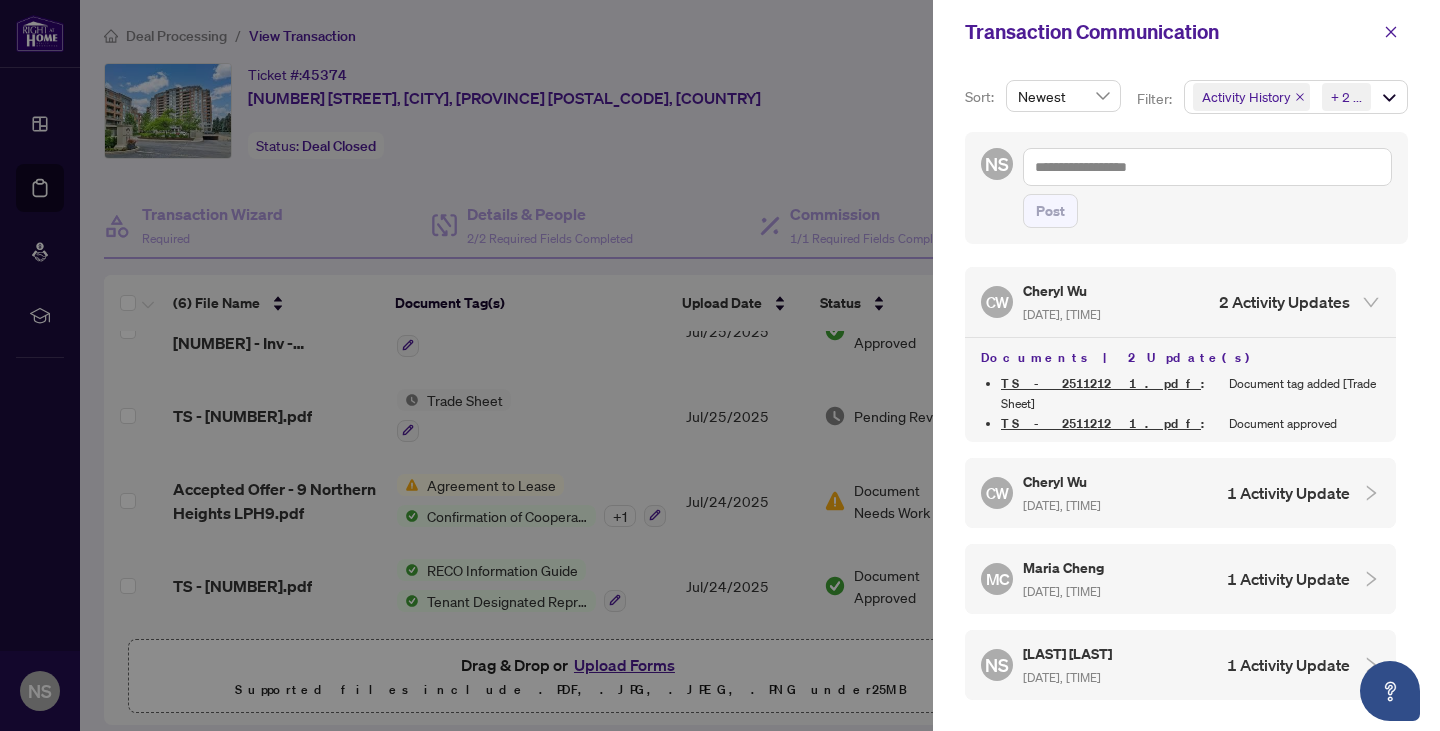 click on "[FIRST] [LAST]   [DATE], [TIME]" at bounding box center [1062, 493] 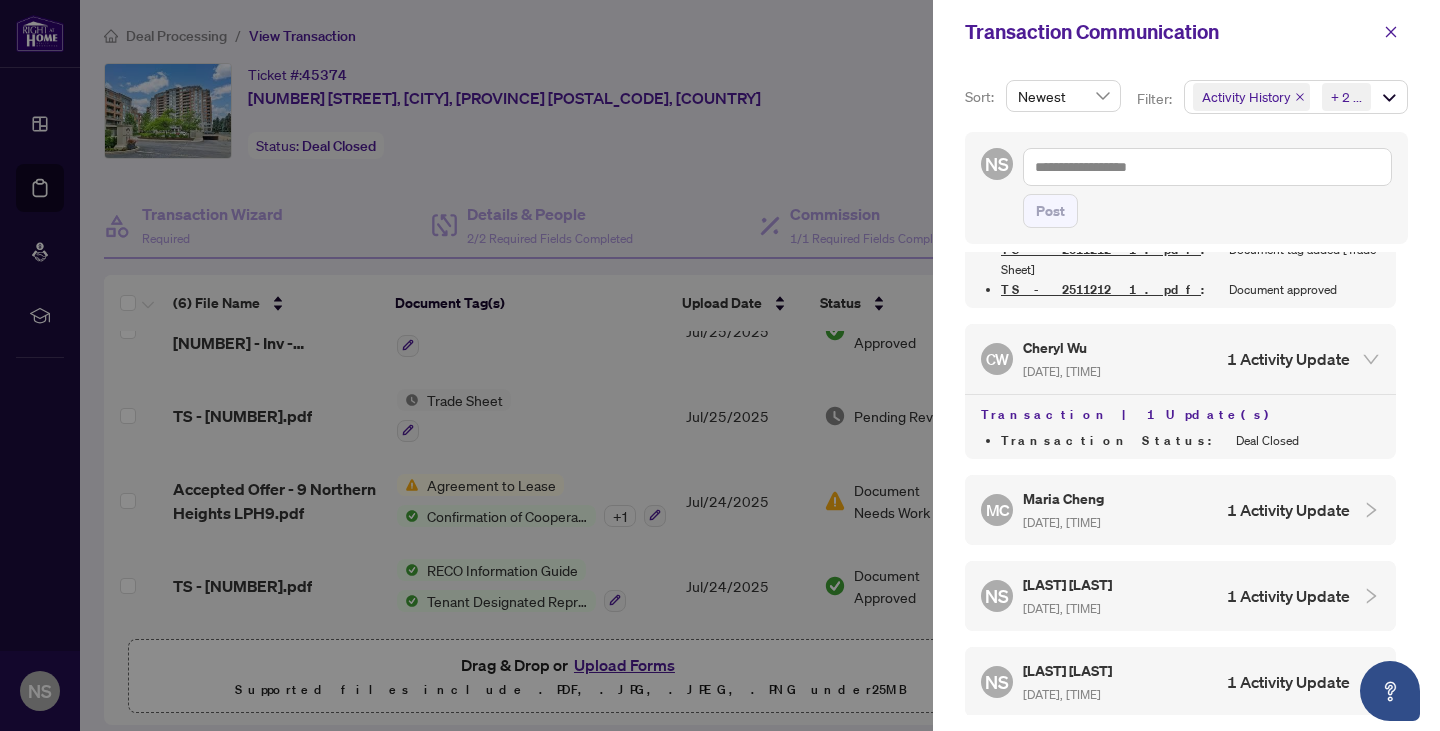 scroll, scrollTop: 534, scrollLeft: 0, axis: vertical 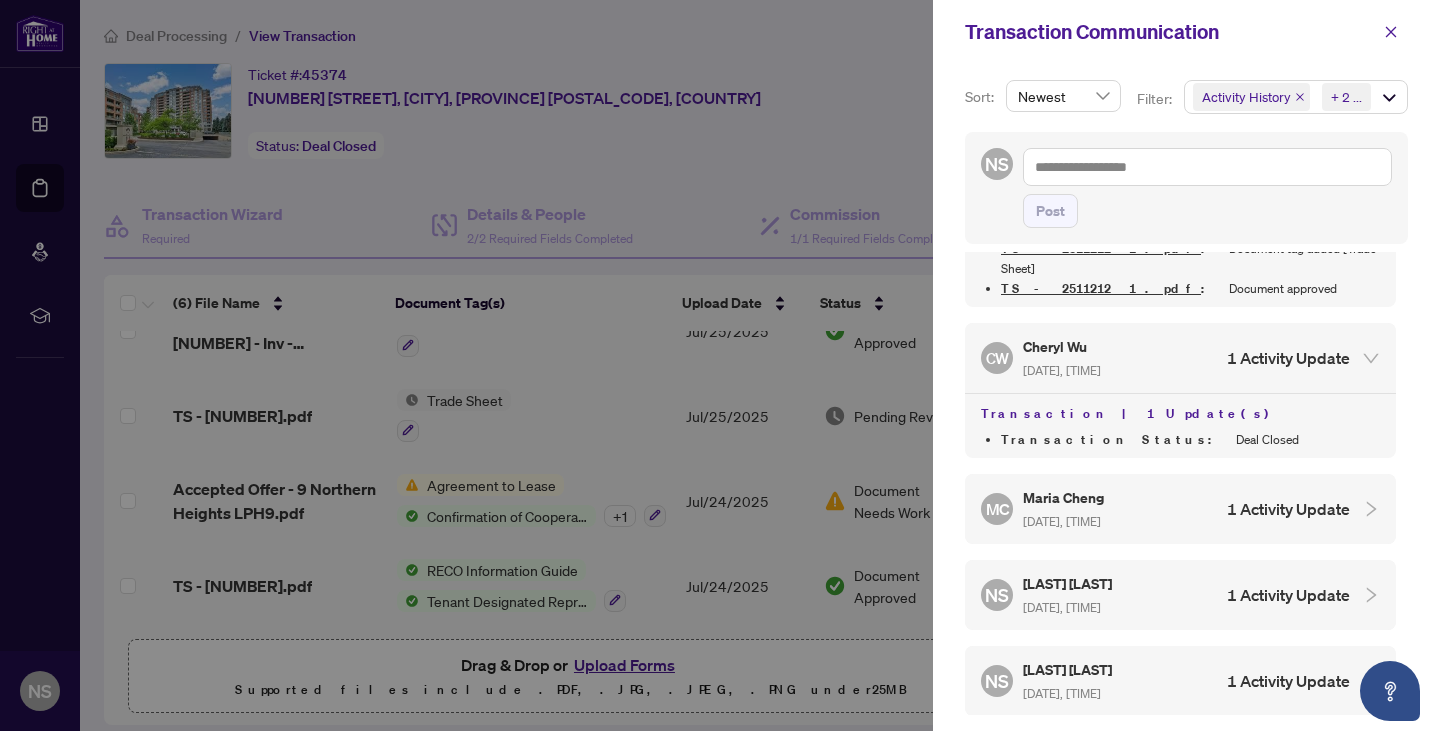 click on "Maria Cheng" at bounding box center [1065, 497] 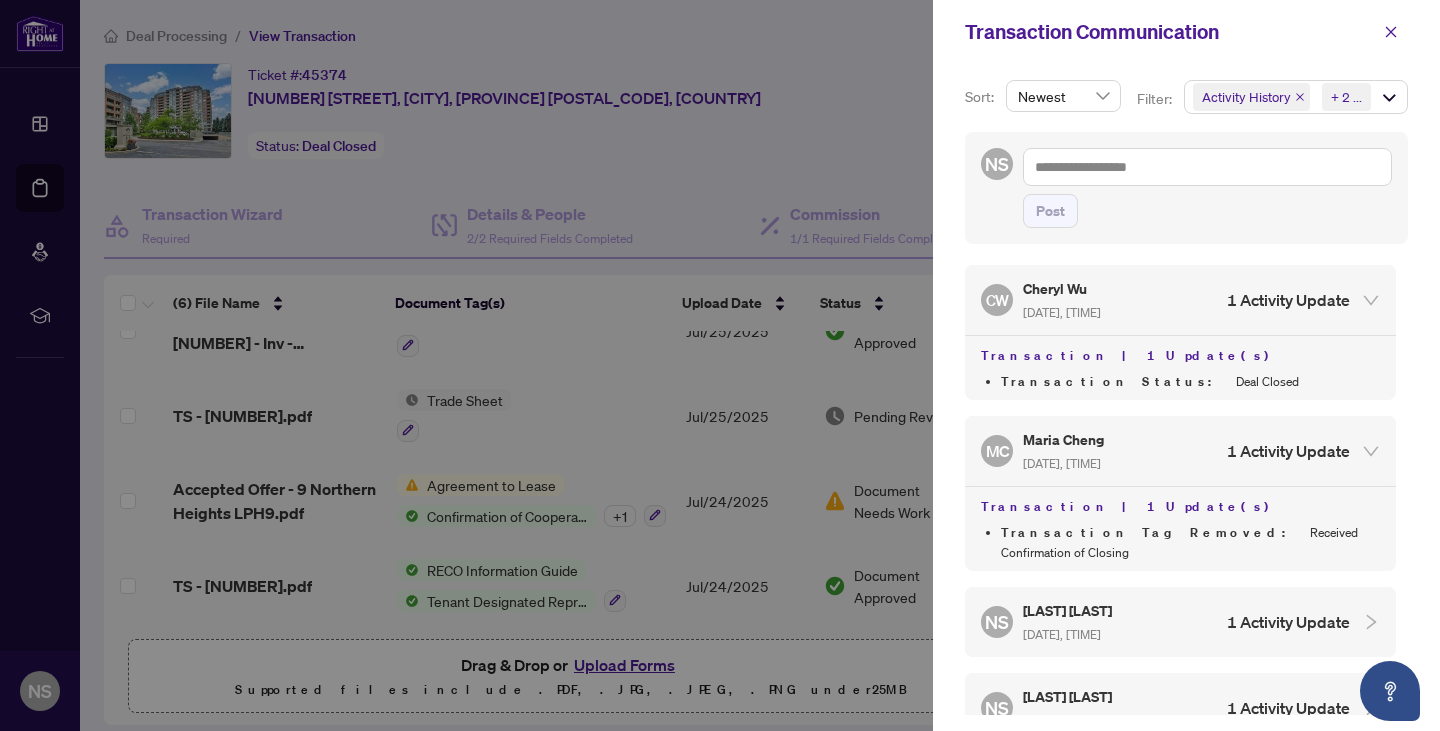 scroll, scrollTop: 628, scrollLeft: 0, axis: vertical 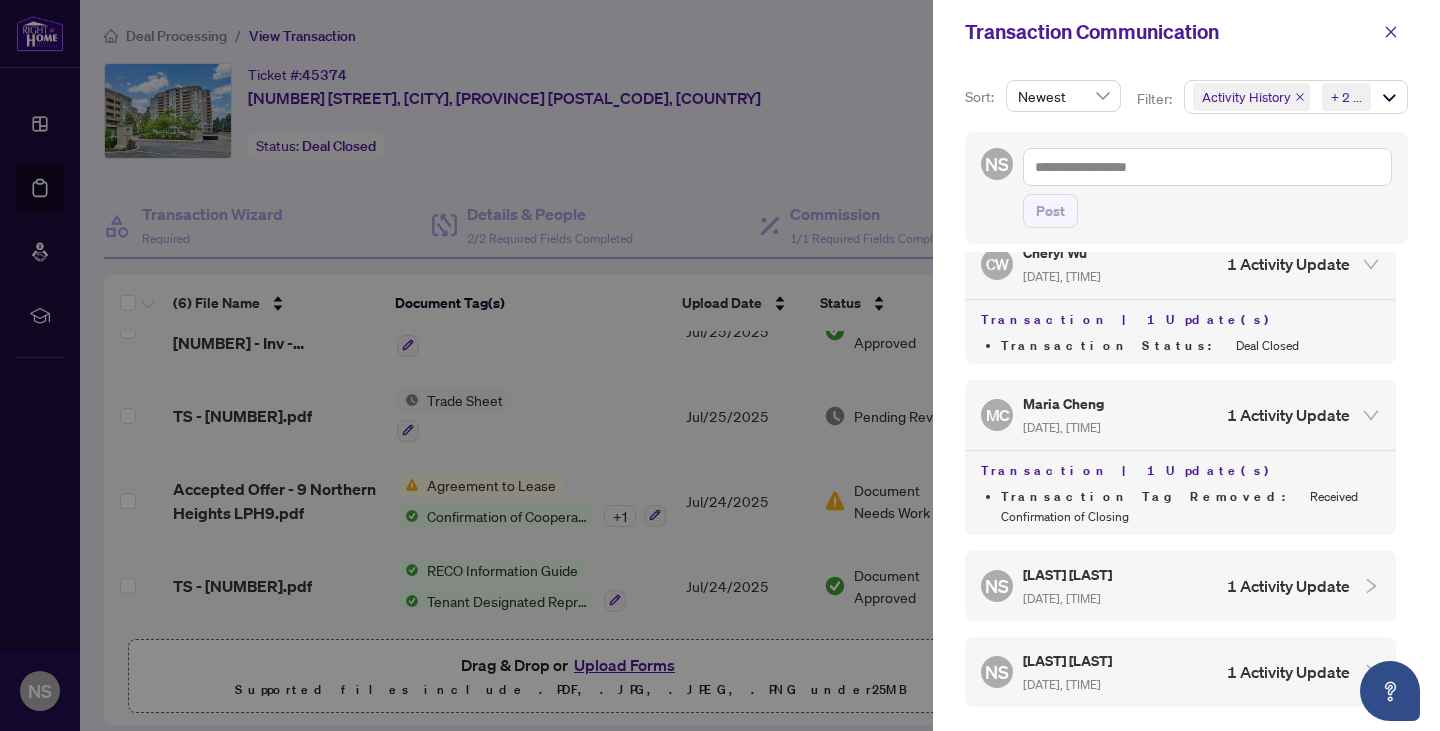 click on "[DATE], [TIME]" at bounding box center (1062, 598) 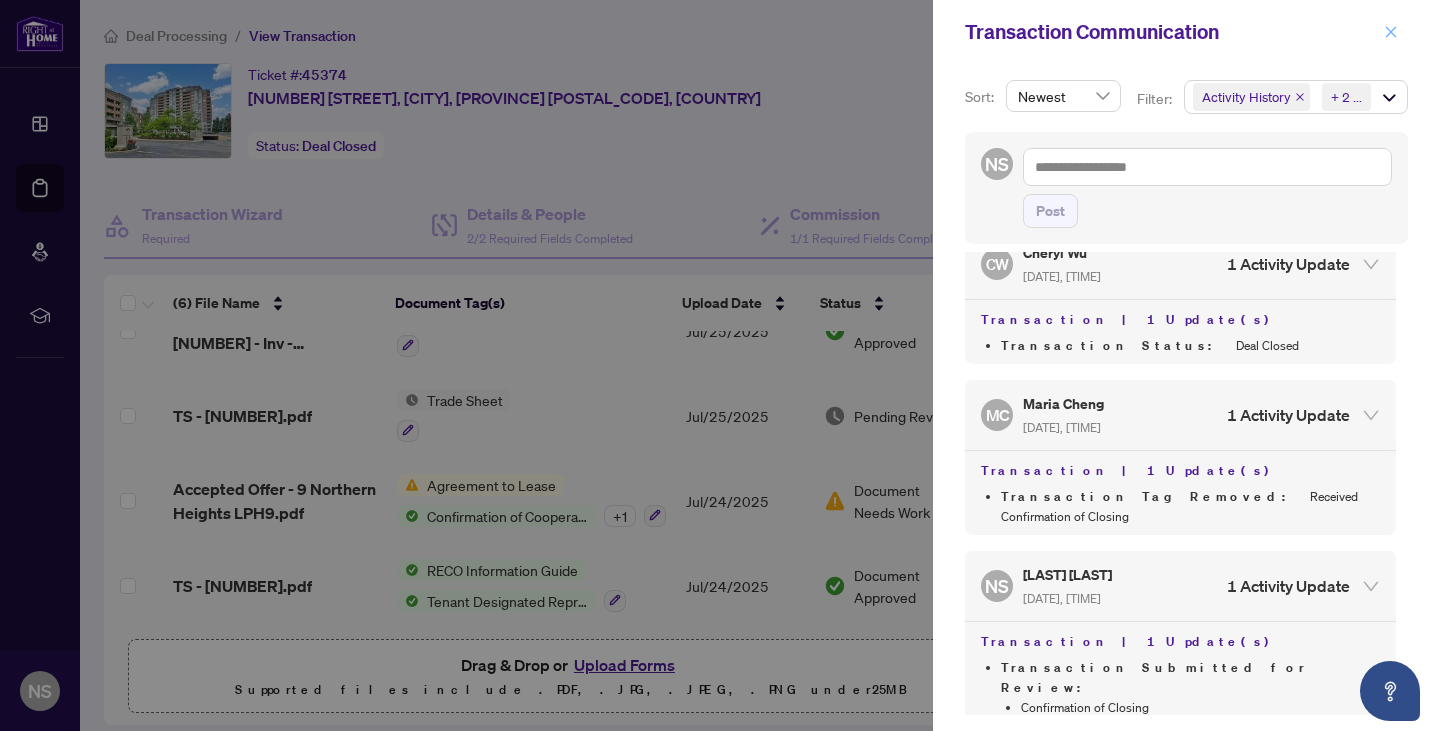 click at bounding box center [1391, 32] 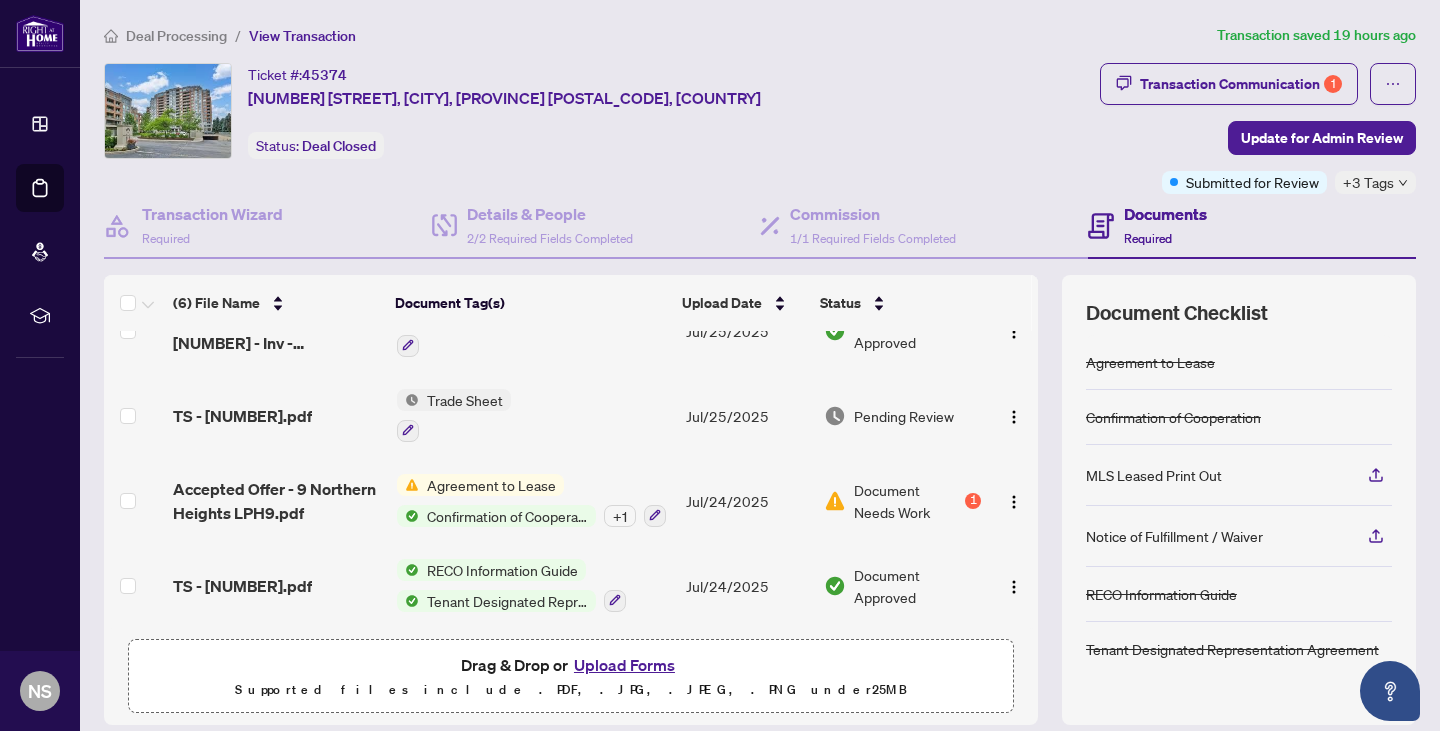 scroll, scrollTop: 0, scrollLeft: 0, axis: both 